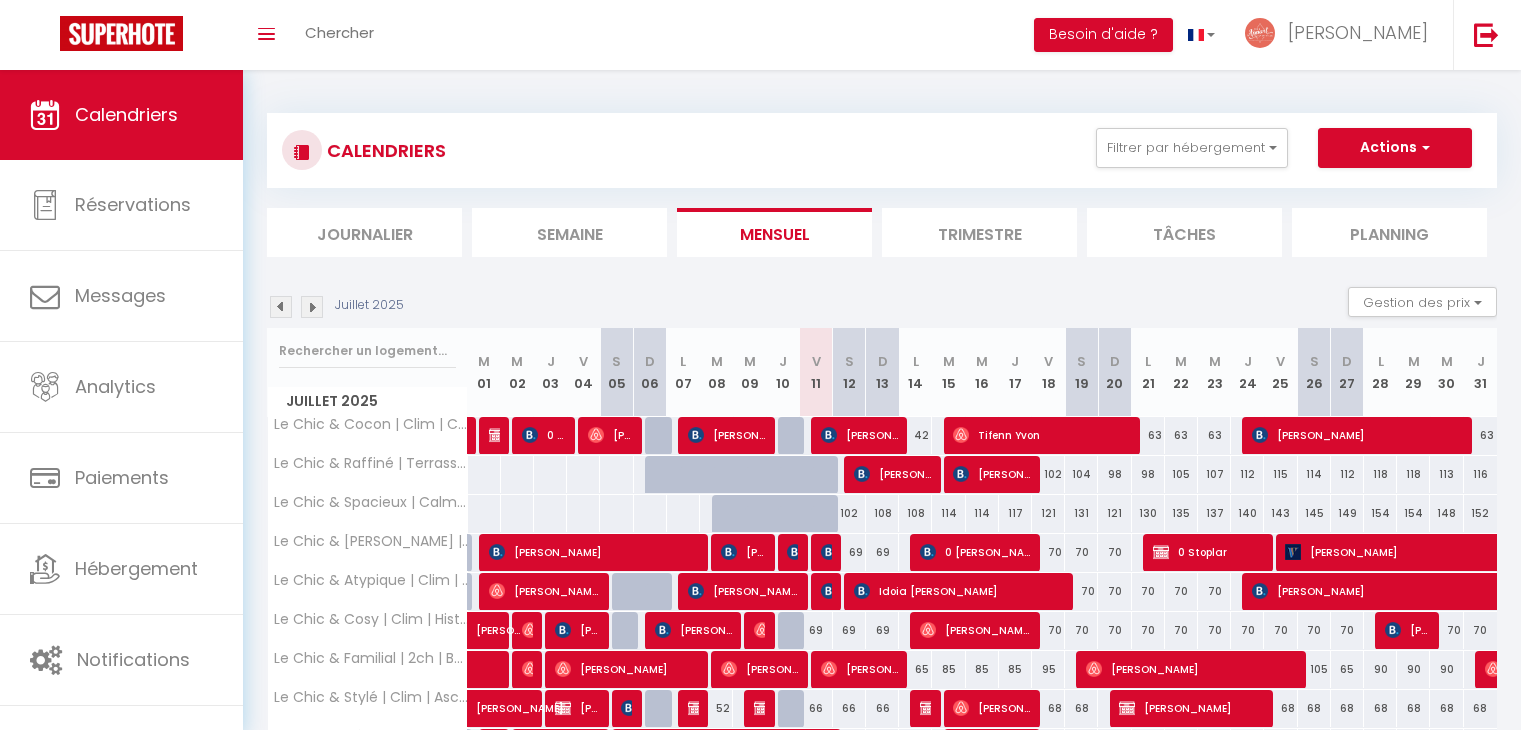 scroll, scrollTop: 205, scrollLeft: 0, axis: vertical 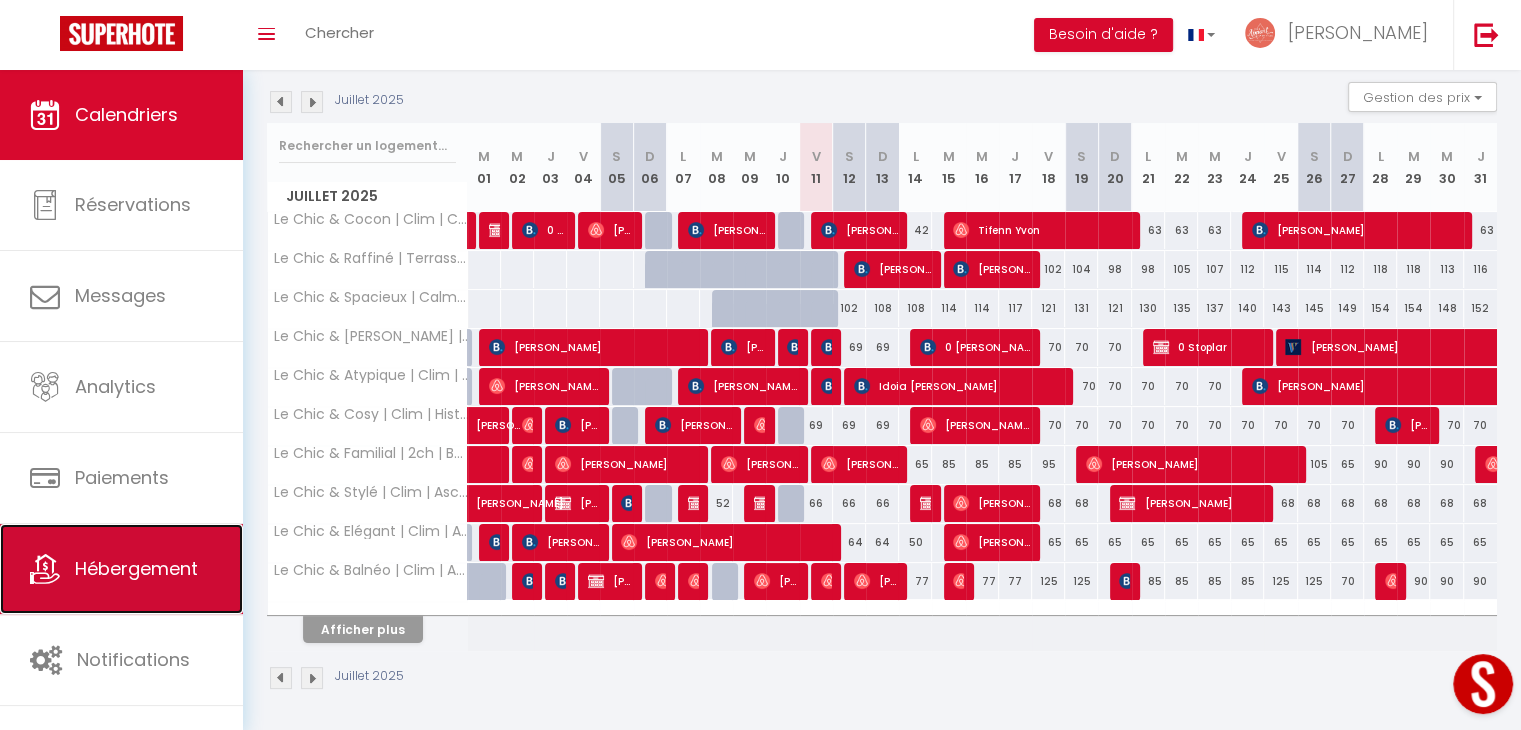 click on "Hébergement" at bounding box center [136, 568] 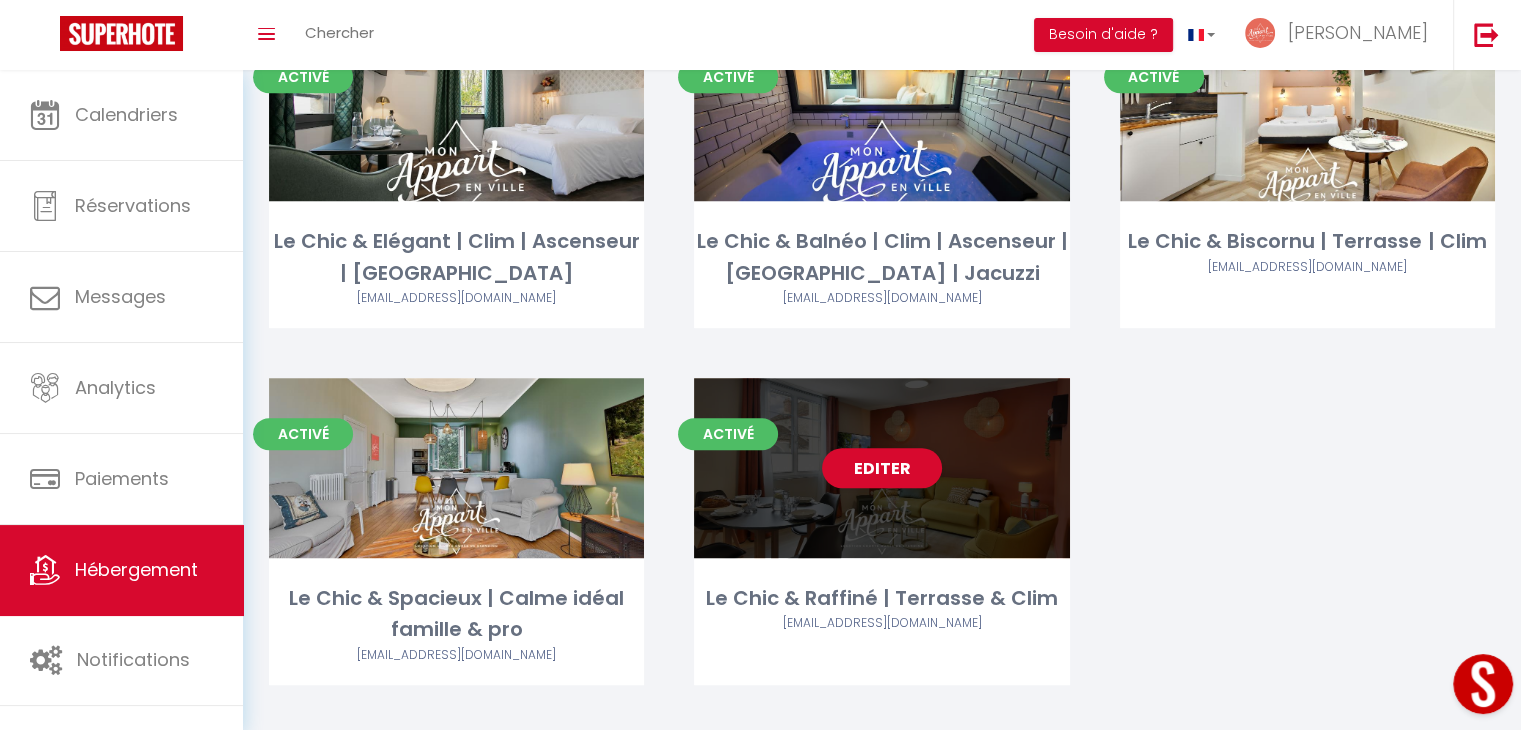 scroll, scrollTop: 911, scrollLeft: 0, axis: vertical 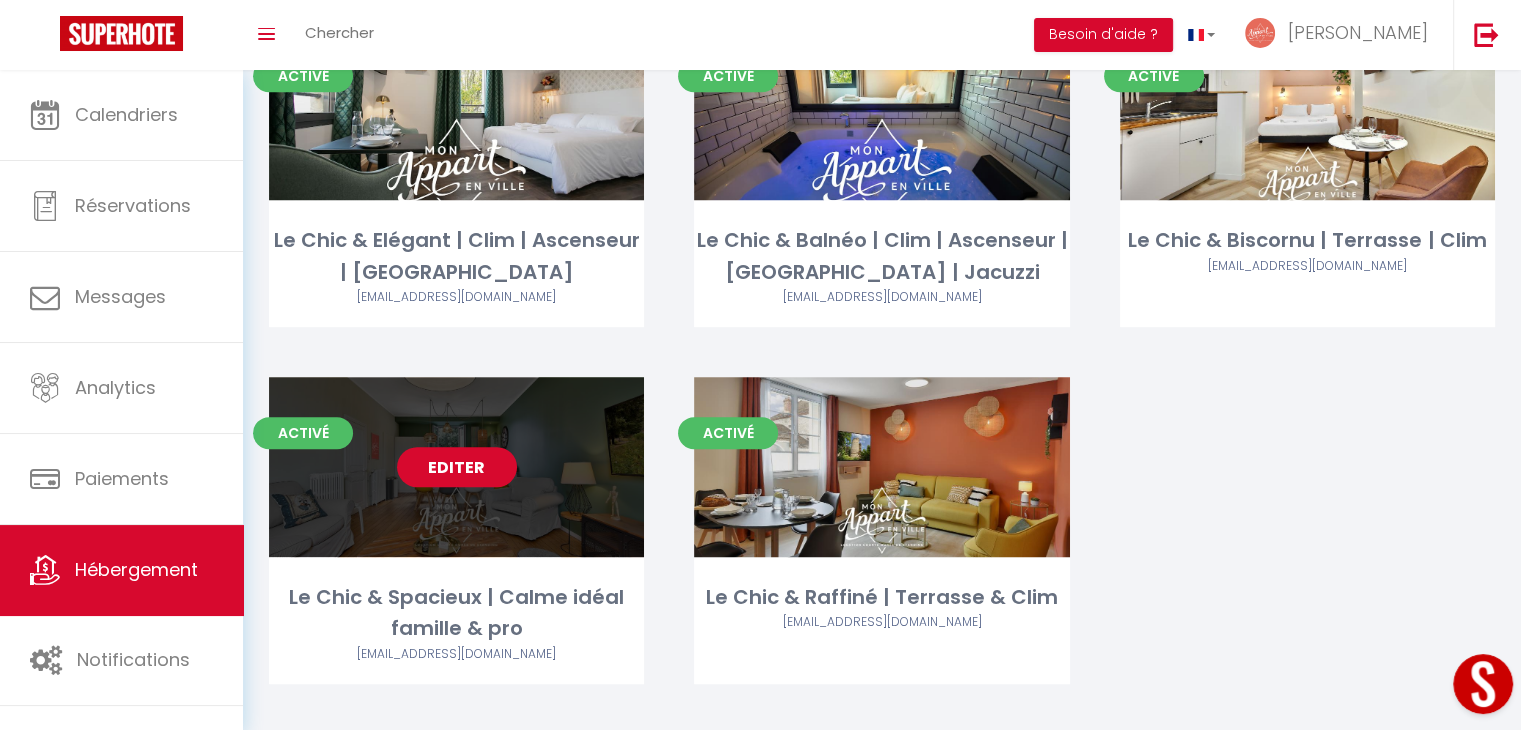 click on "Editer" at bounding box center [457, 467] 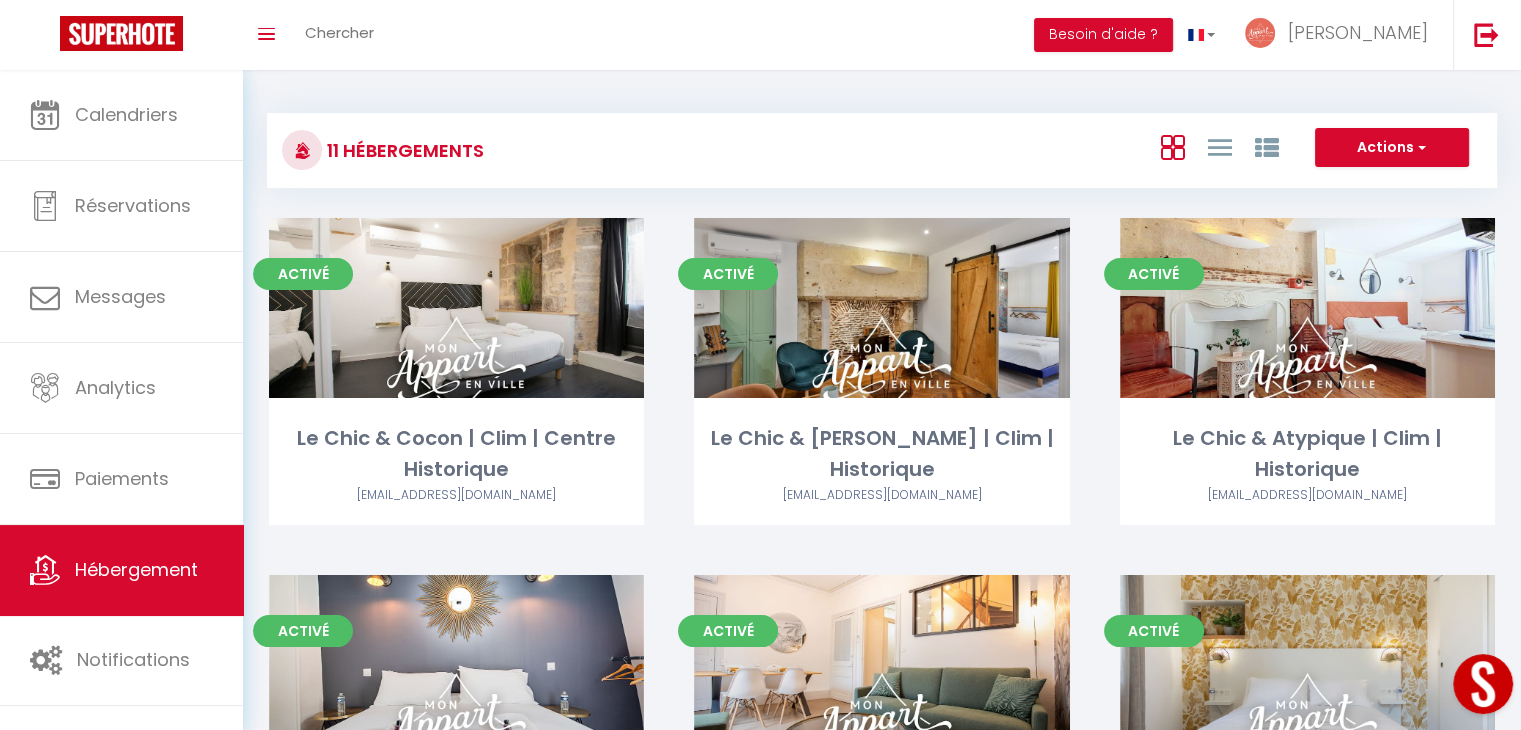 select on "OTHER_SLEEPING_AREA" 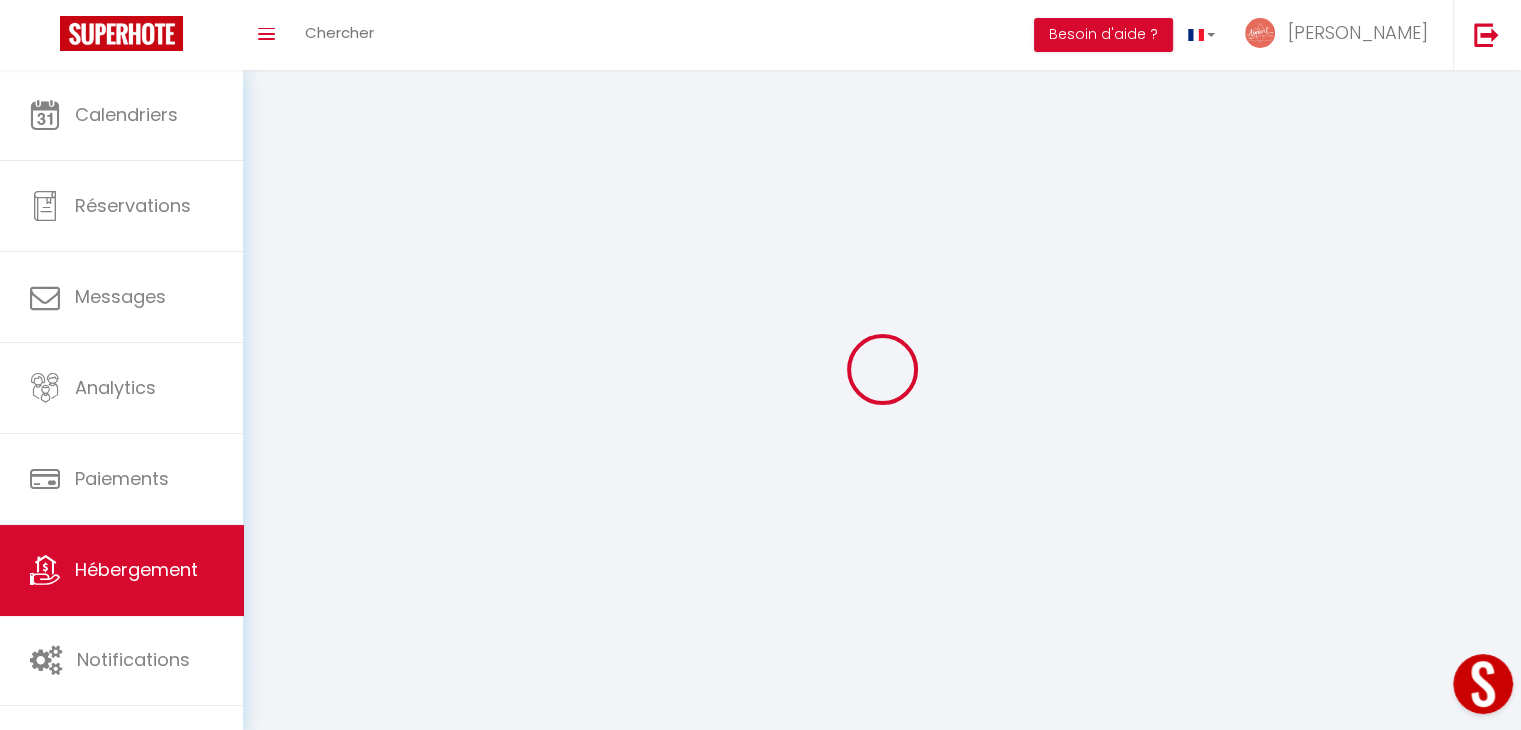 select 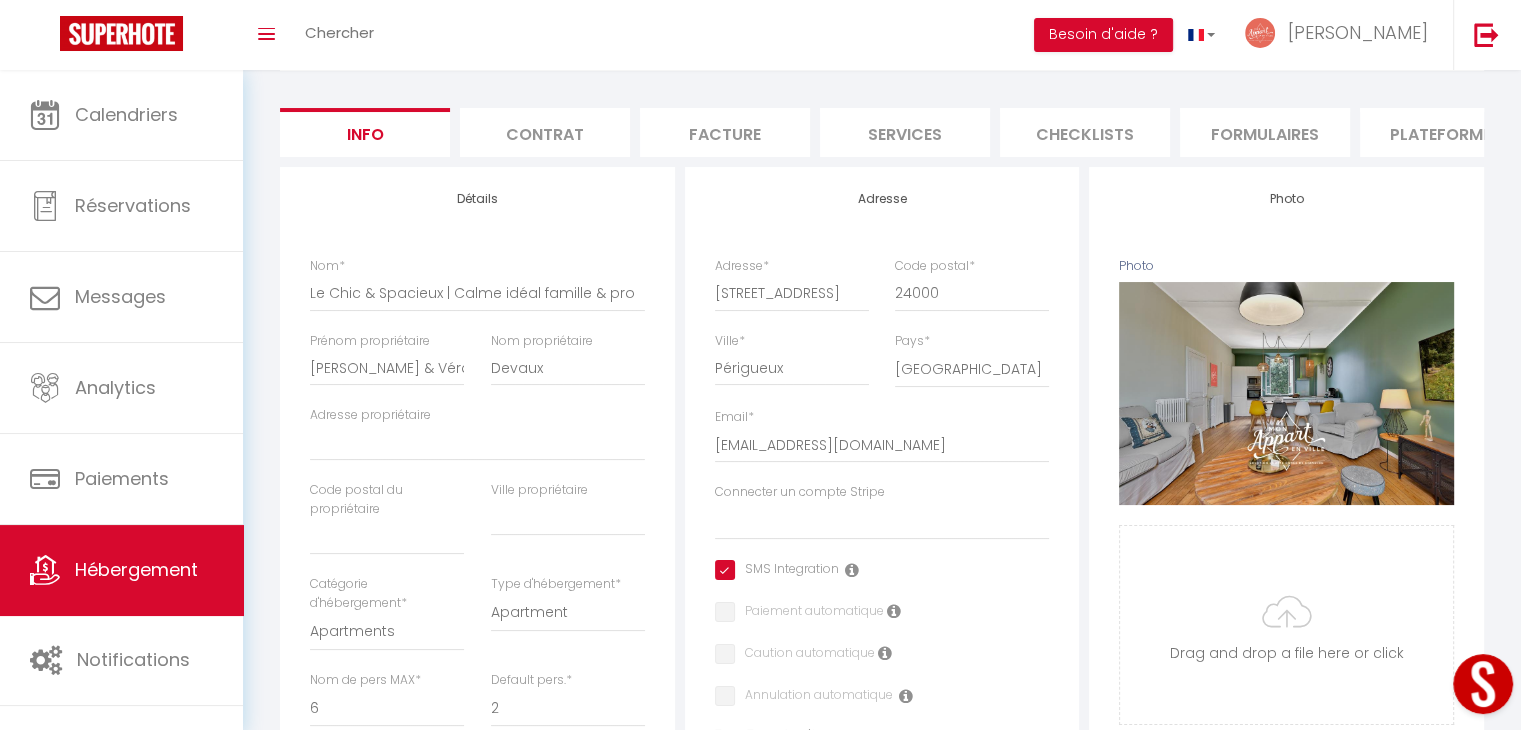 scroll, scrollTop: 158, scrollLeft: 0, axis: vertical 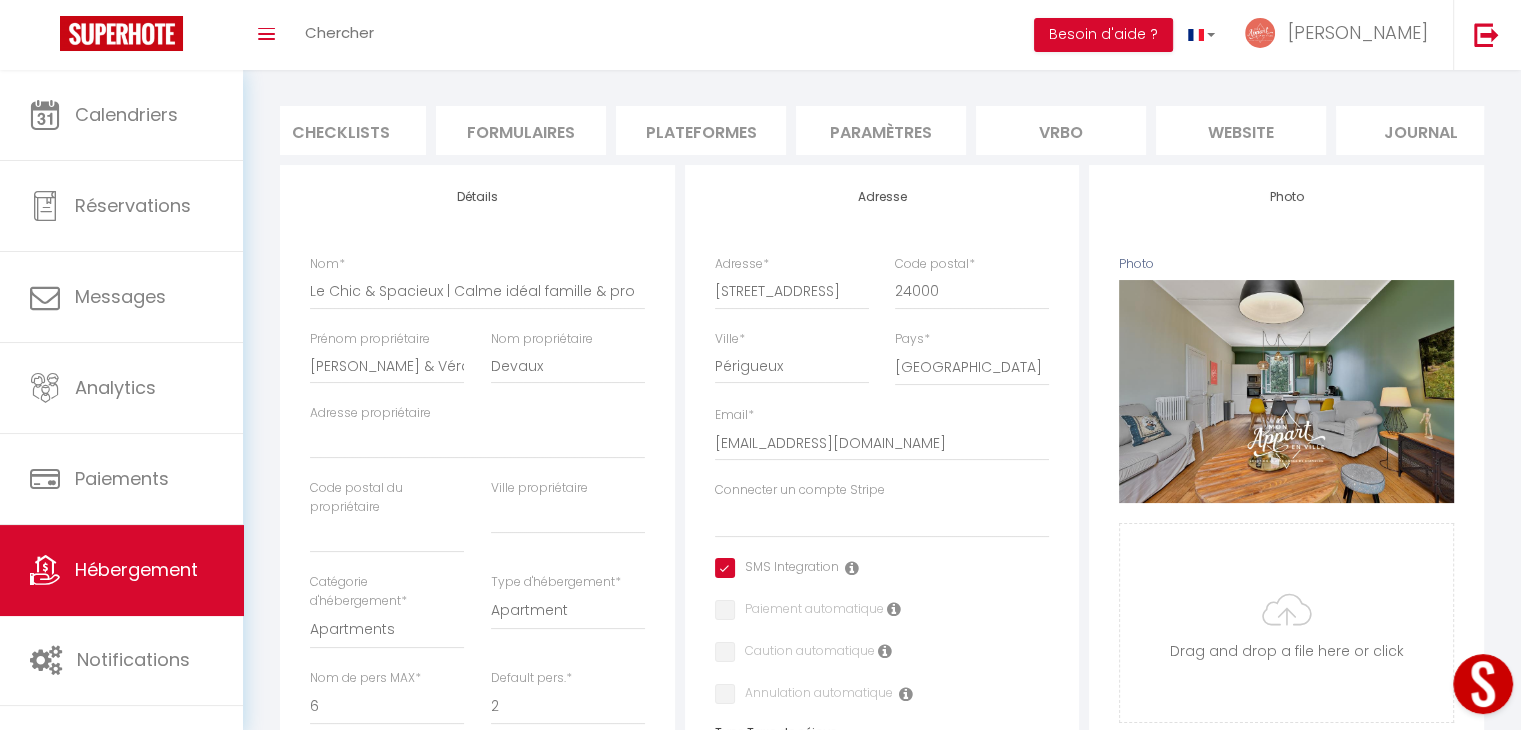 click on "website" at bounding box center (1241, 130) 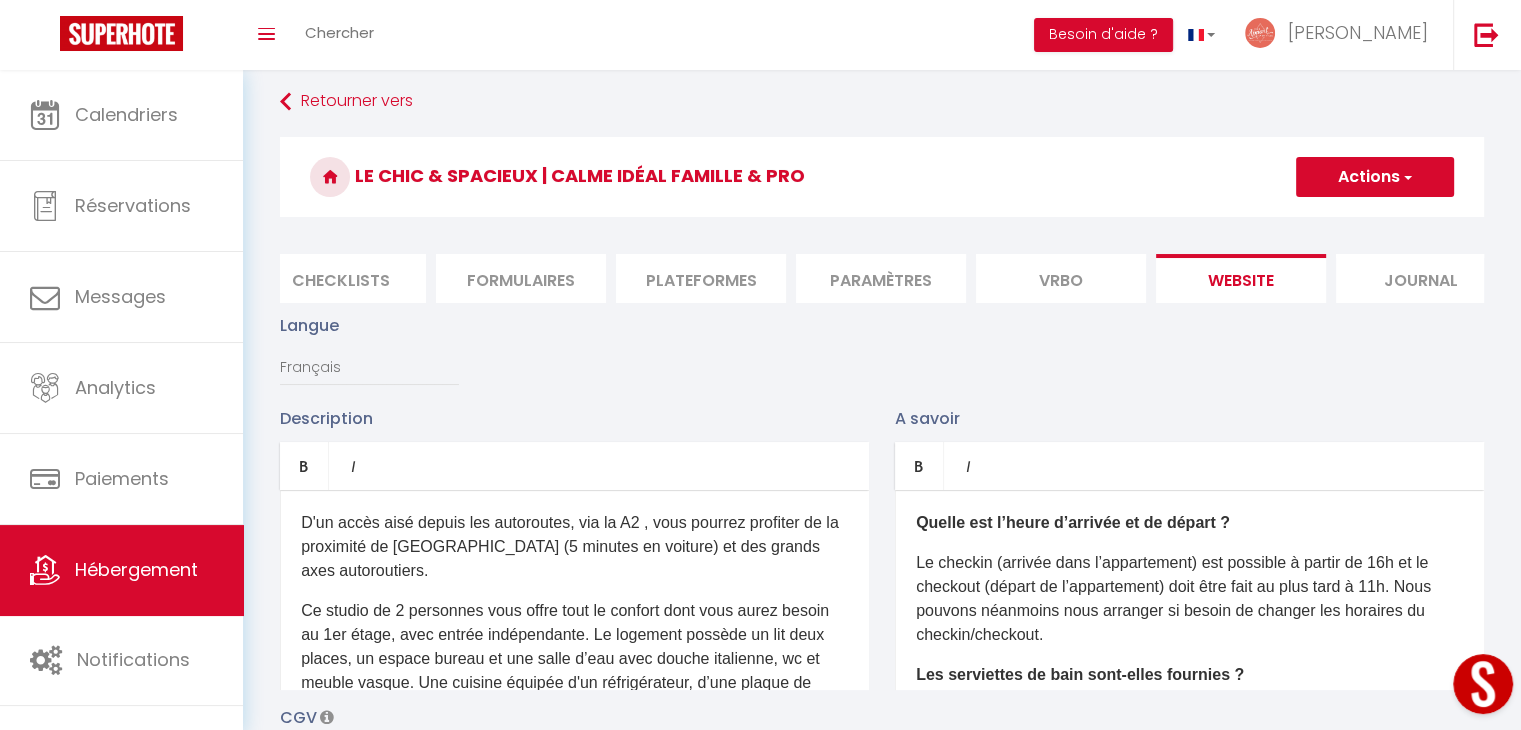 scroll, scrollTop: 0, scrollLeft: 0, axis: both 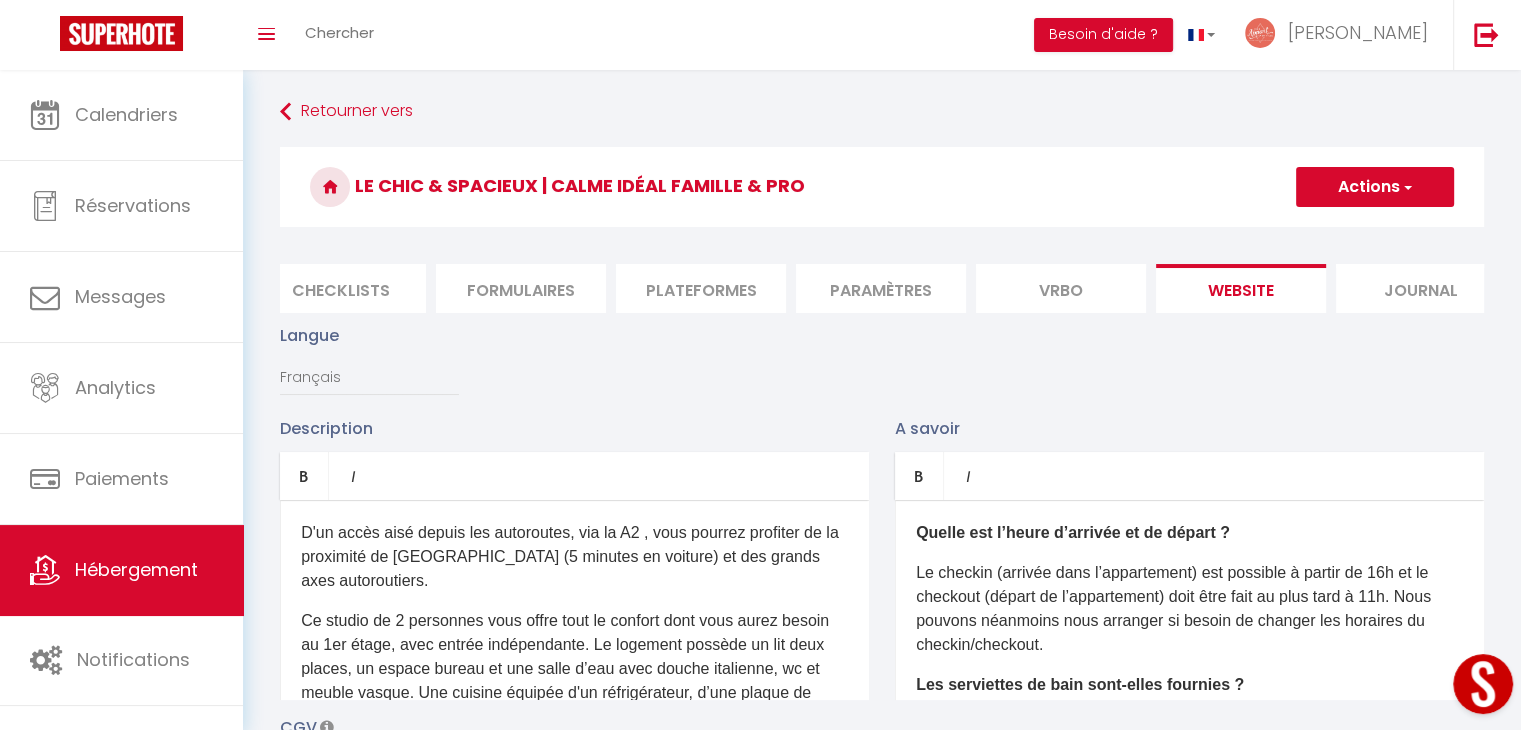 click on "Vrbo" at bounding box center (1061, 288) 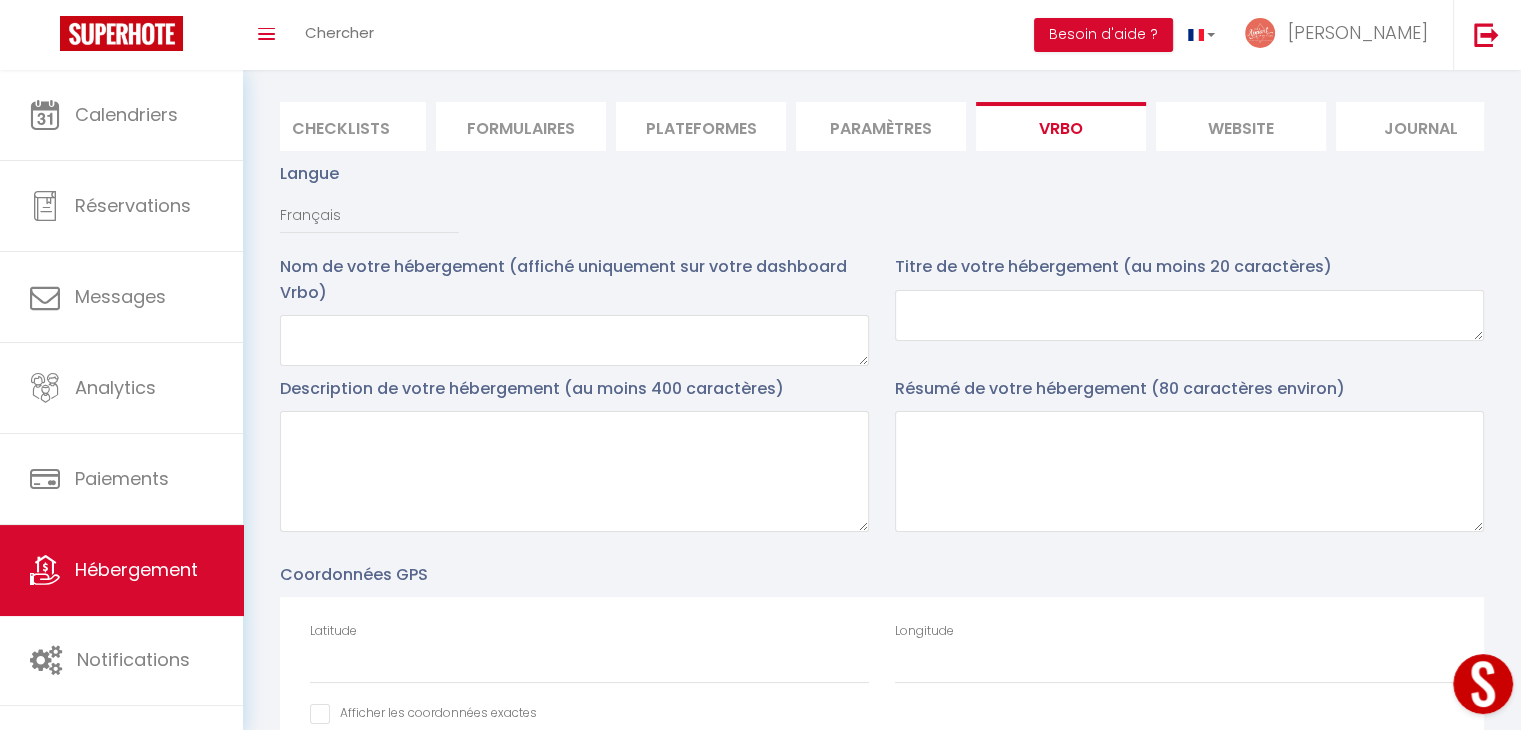 scroll, scrollTop: 0, scrollLeft: 0, axis: both 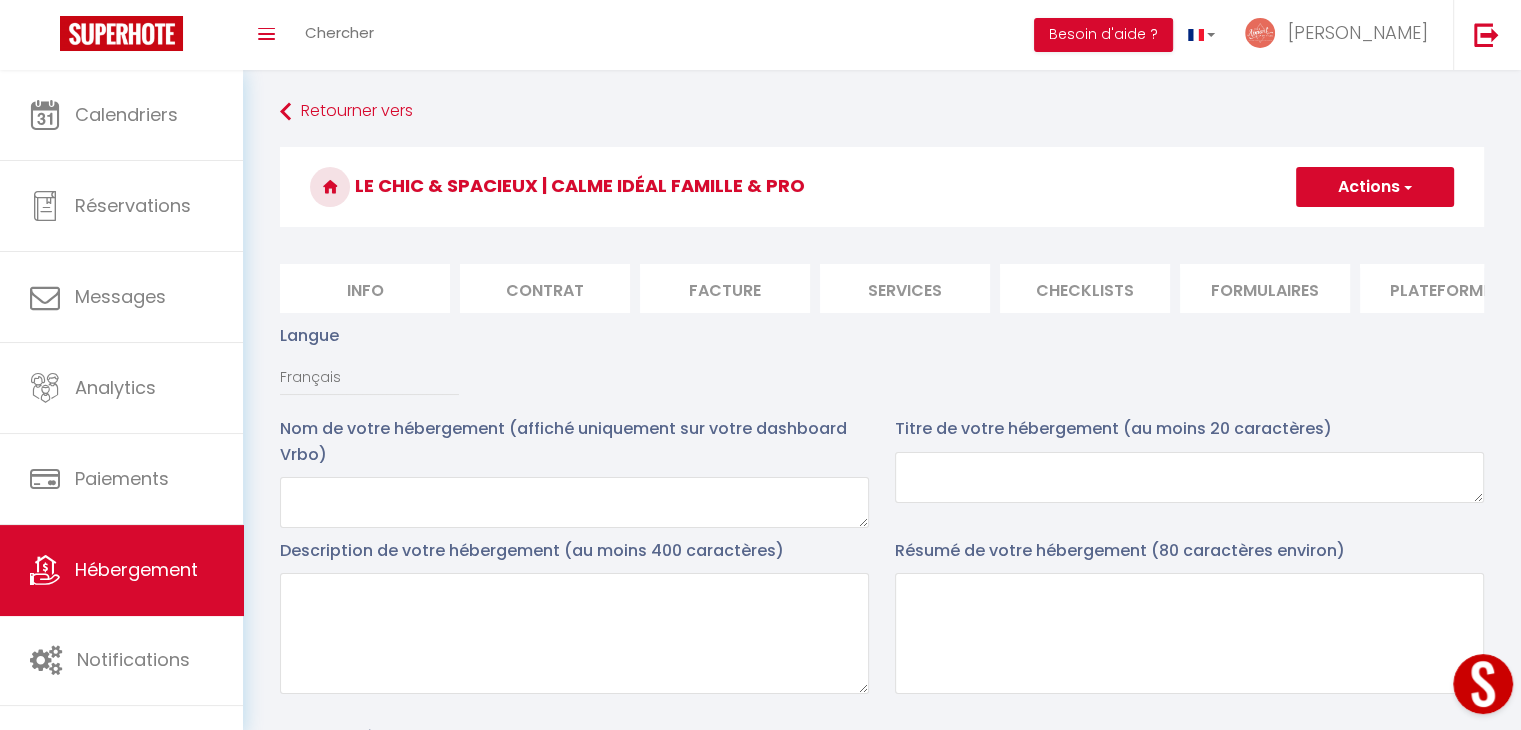 click on "Info" at bounding box center (365, 288) 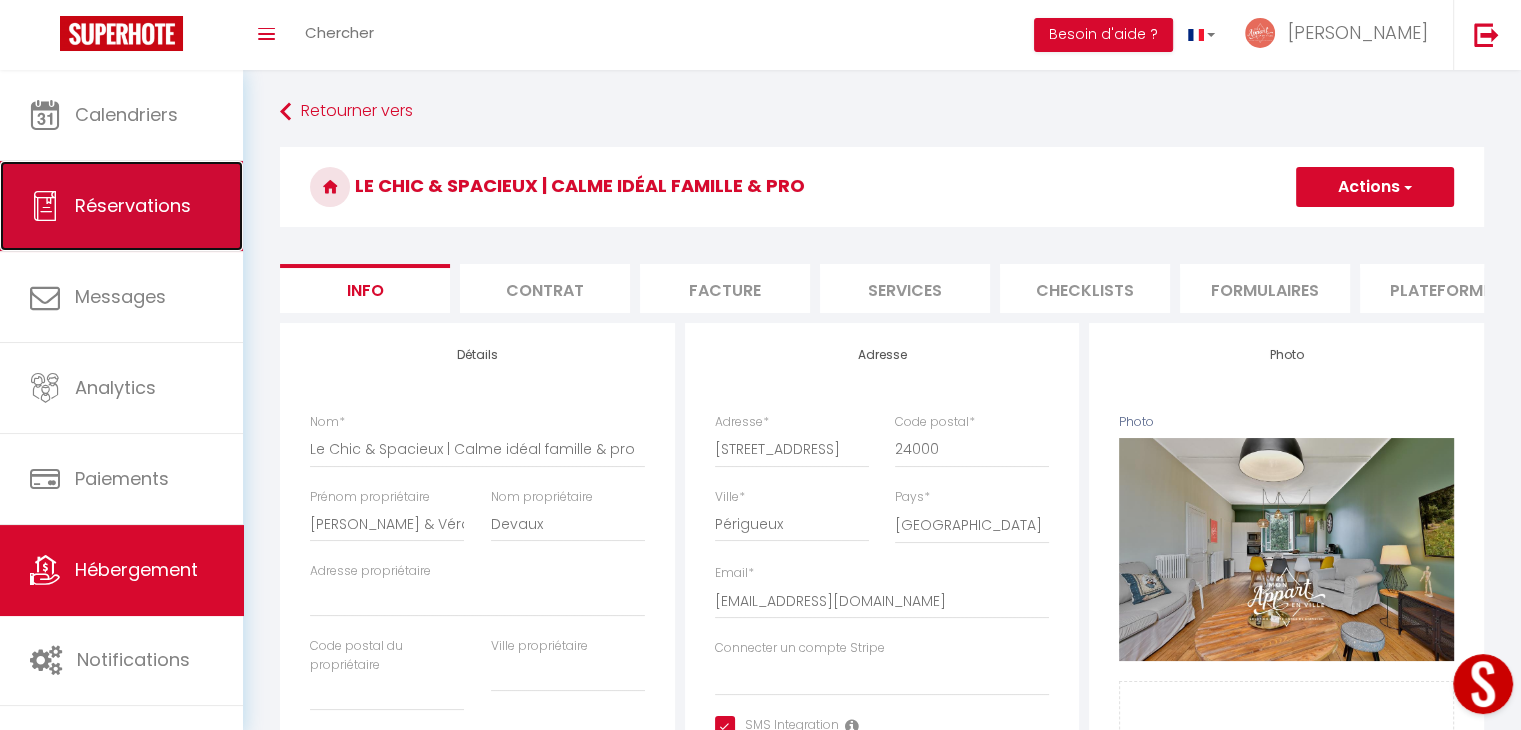 click on "Réservations" at bounding box center [121, 206] 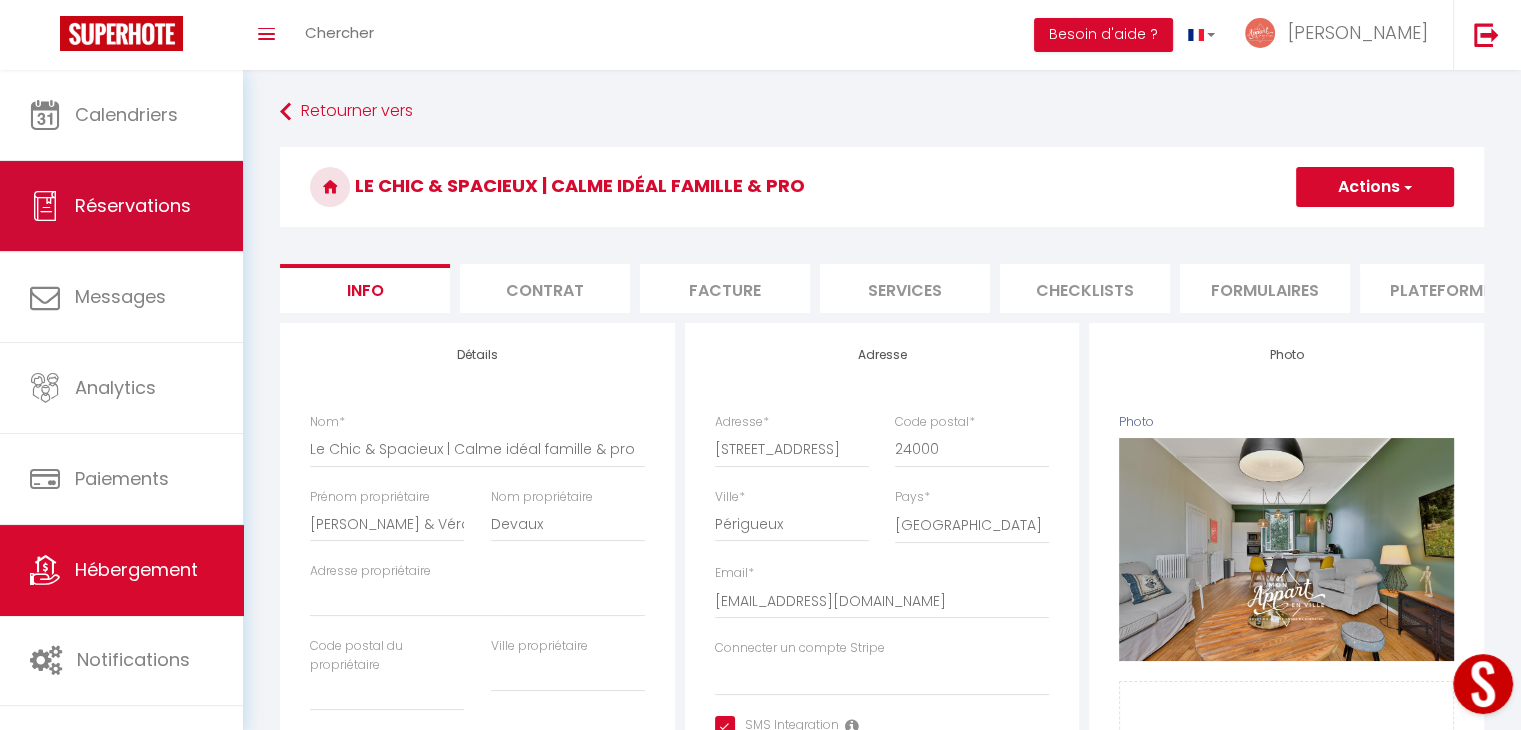 select on "not_cancelled" 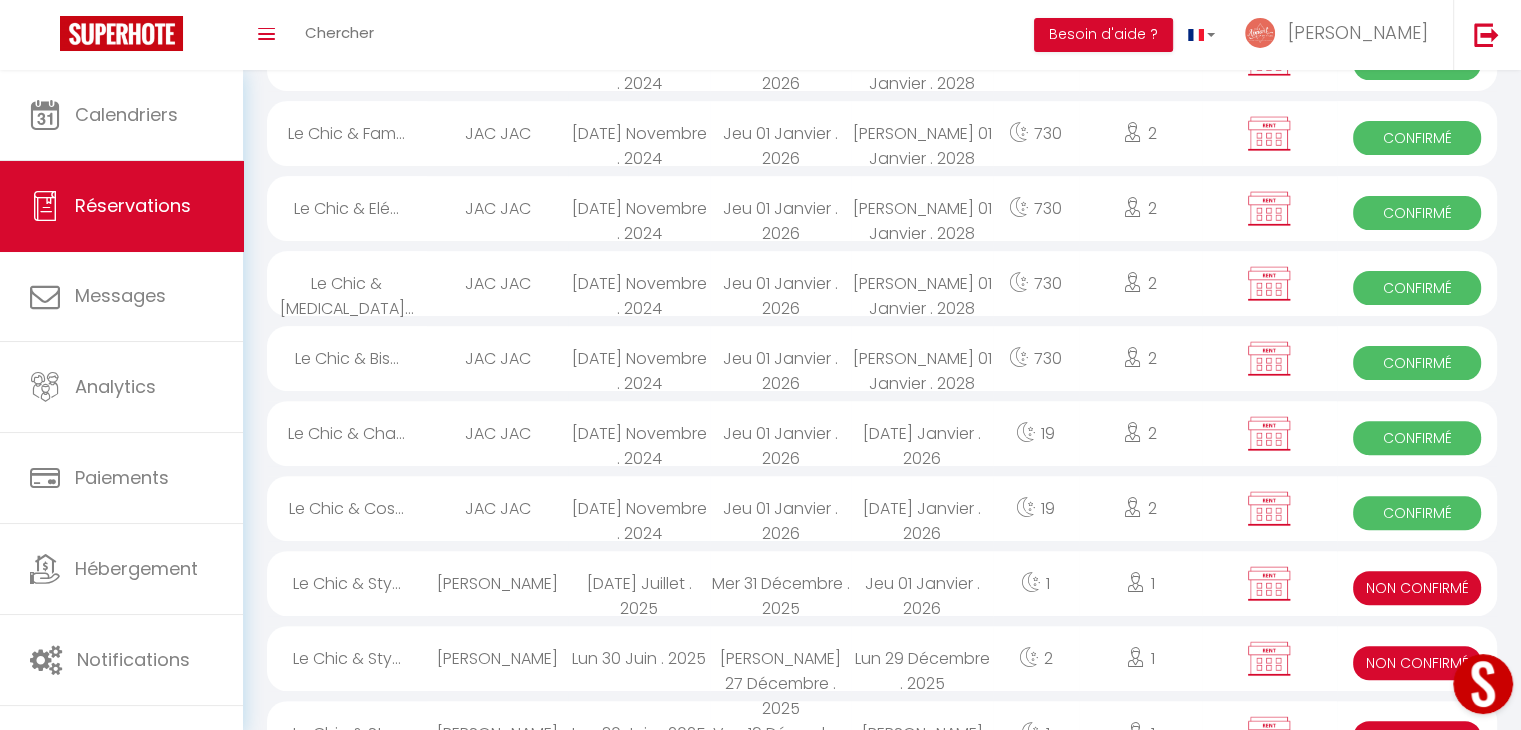 scroll, scrollTop: 0, scrollLeft: 0, axis: both 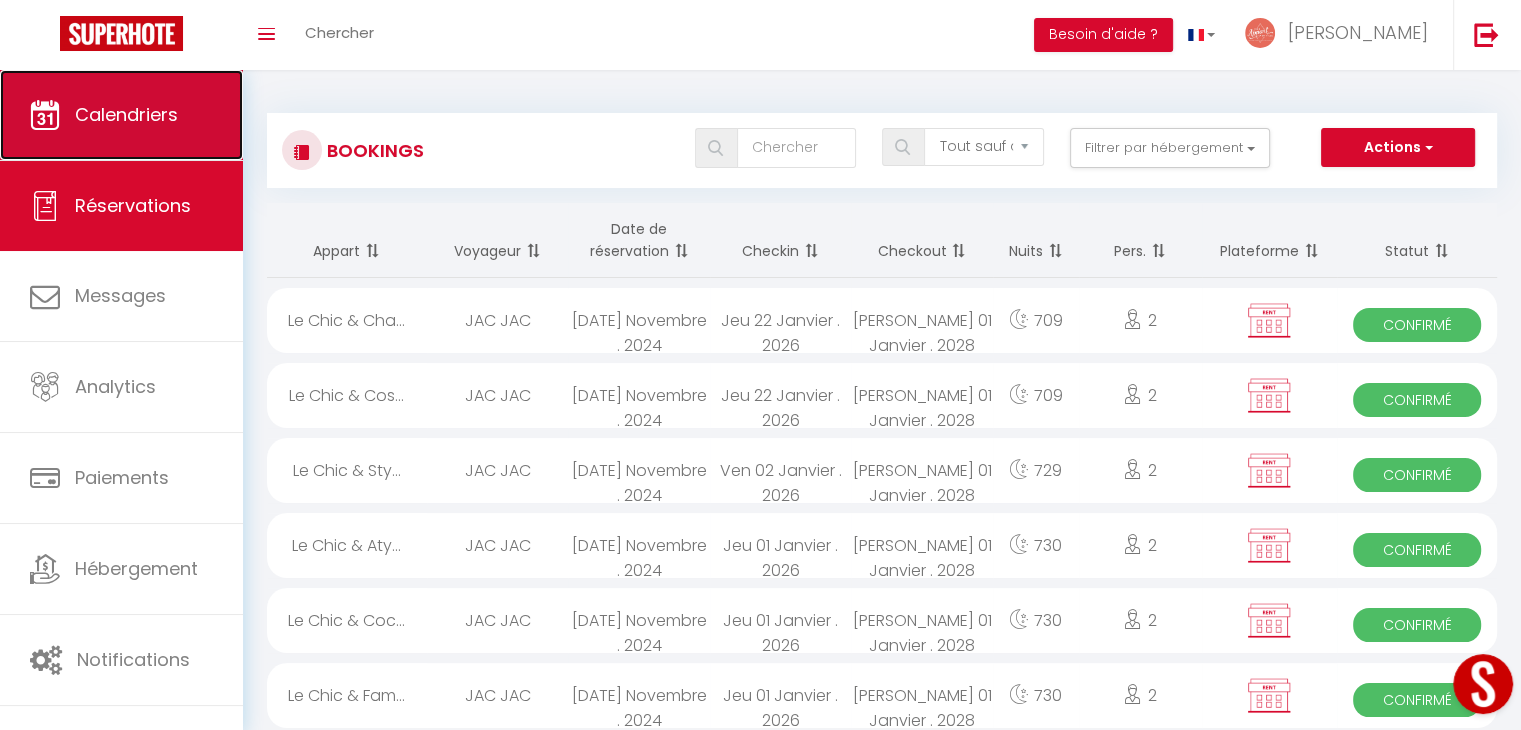 click on "Calendriers" at bounding box center (121, 115) 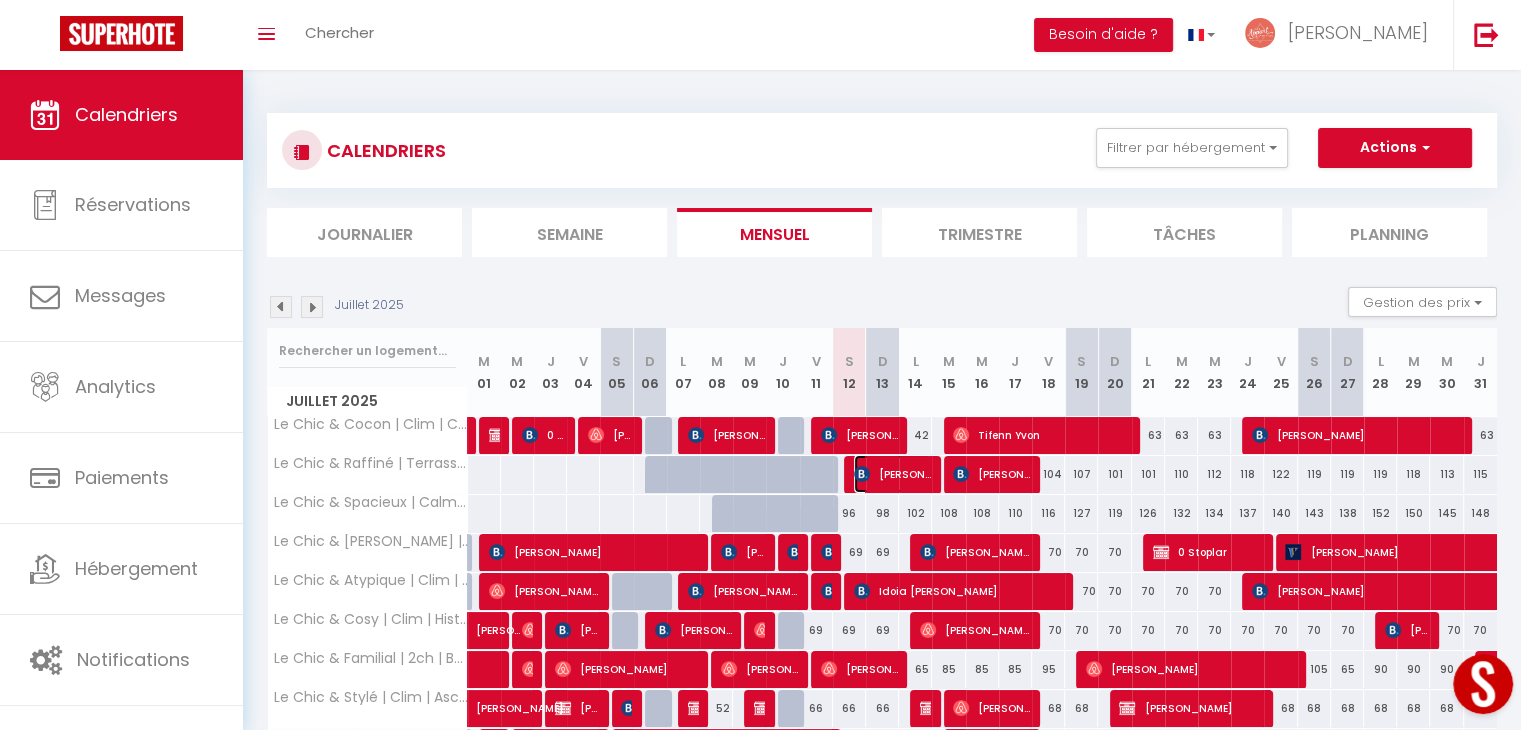 click on "[PERSON_NAME]" at bounding box center (892, 474) 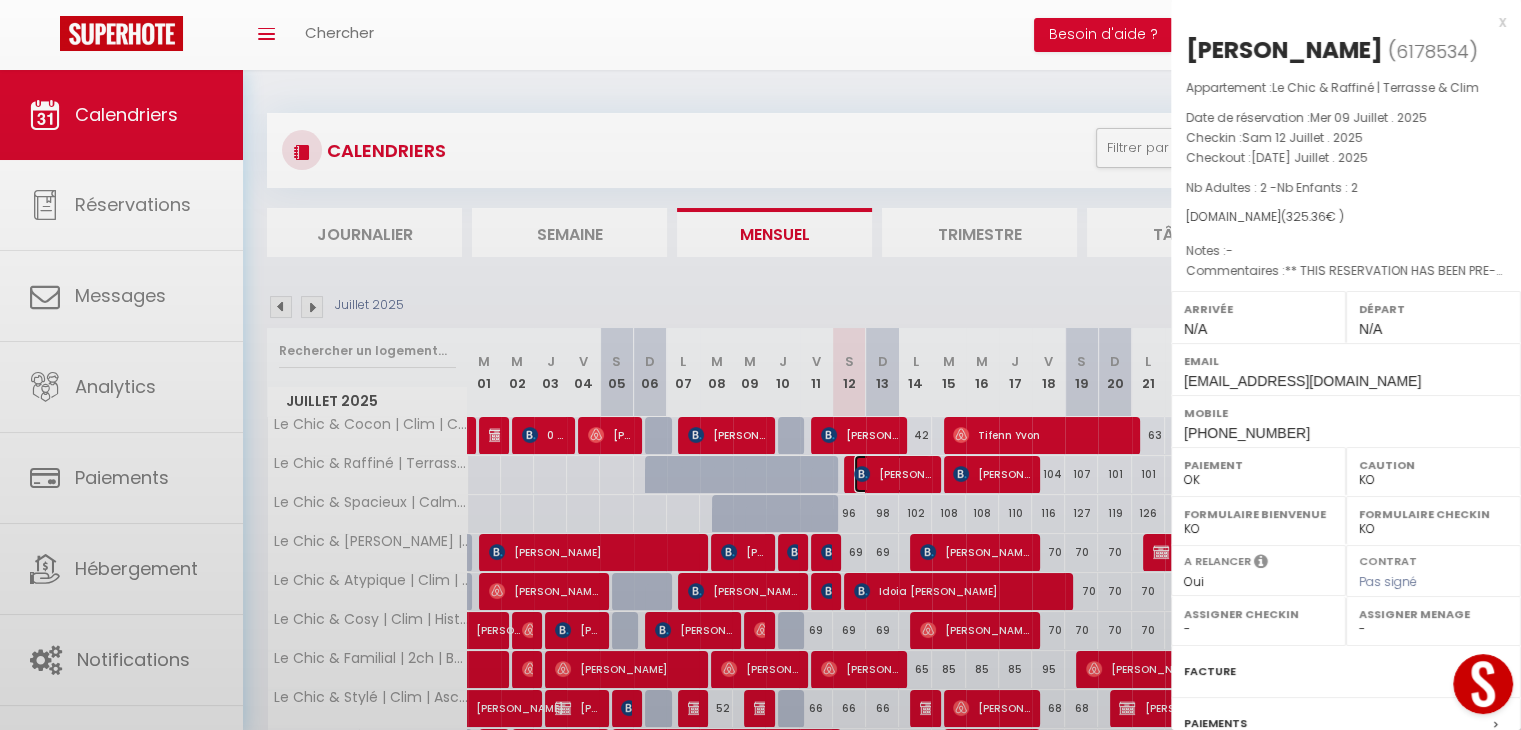 select on "37993" 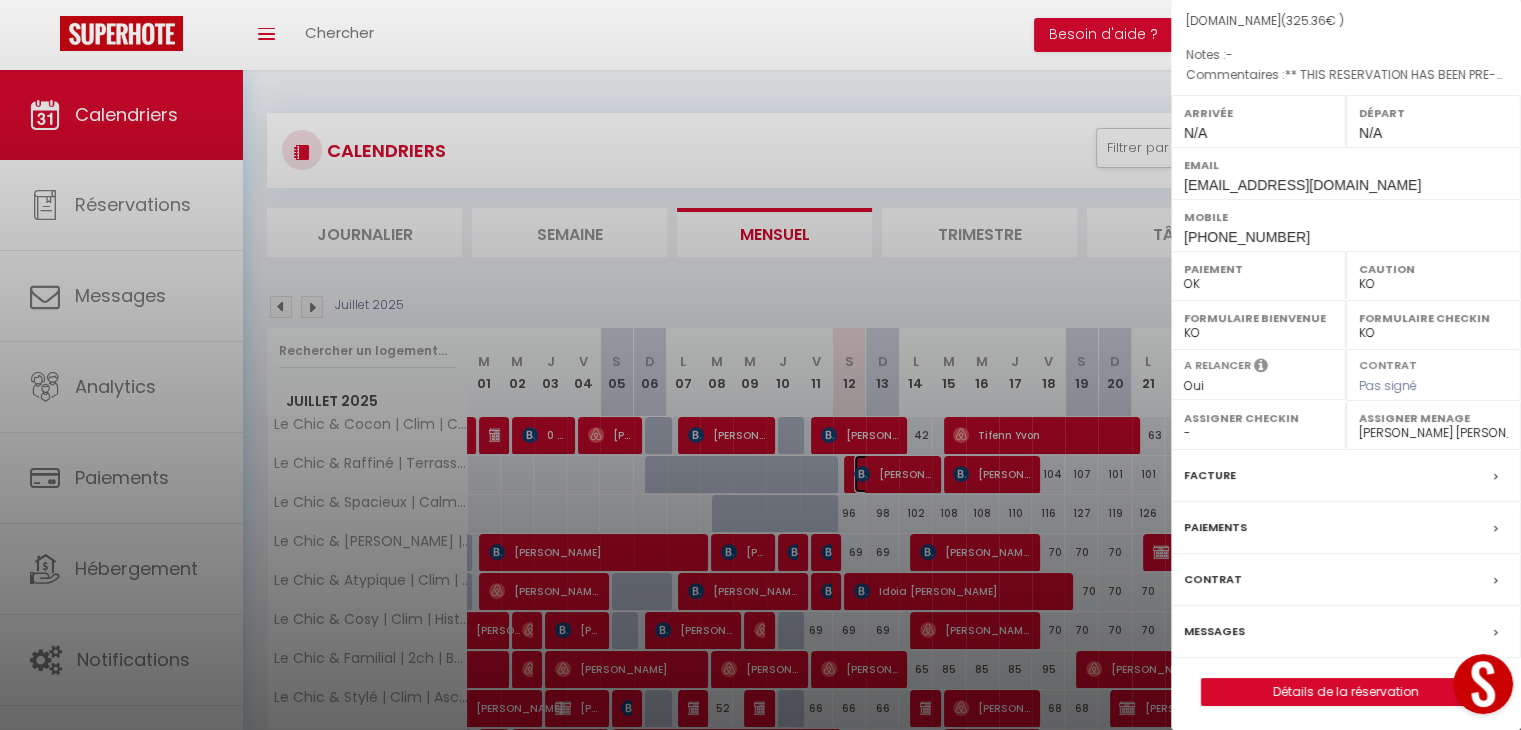 scroll, scrollTop: 231, scrollLeft: 0, axis: vertical 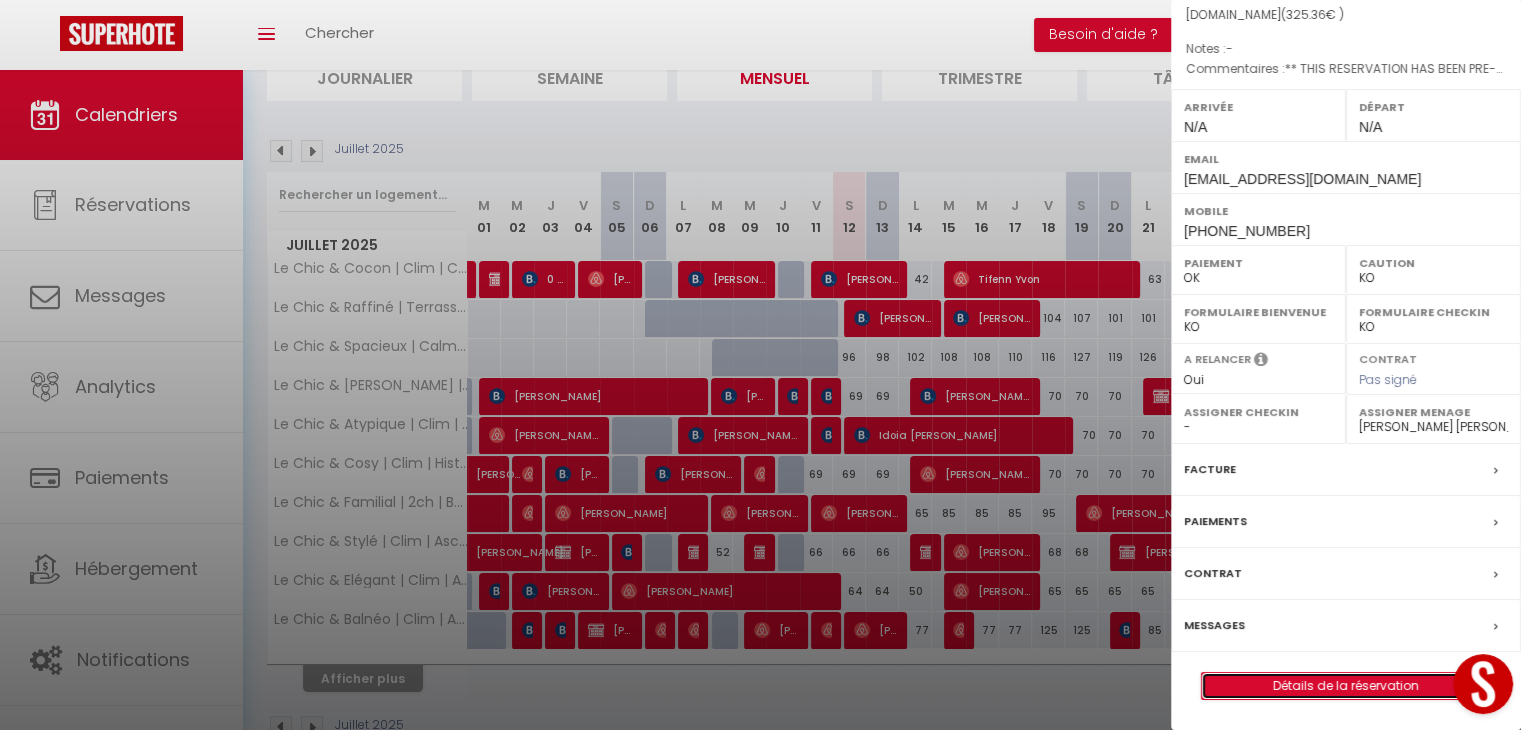 click on "Détails de la réservation" at bounding box center (1346, 686) 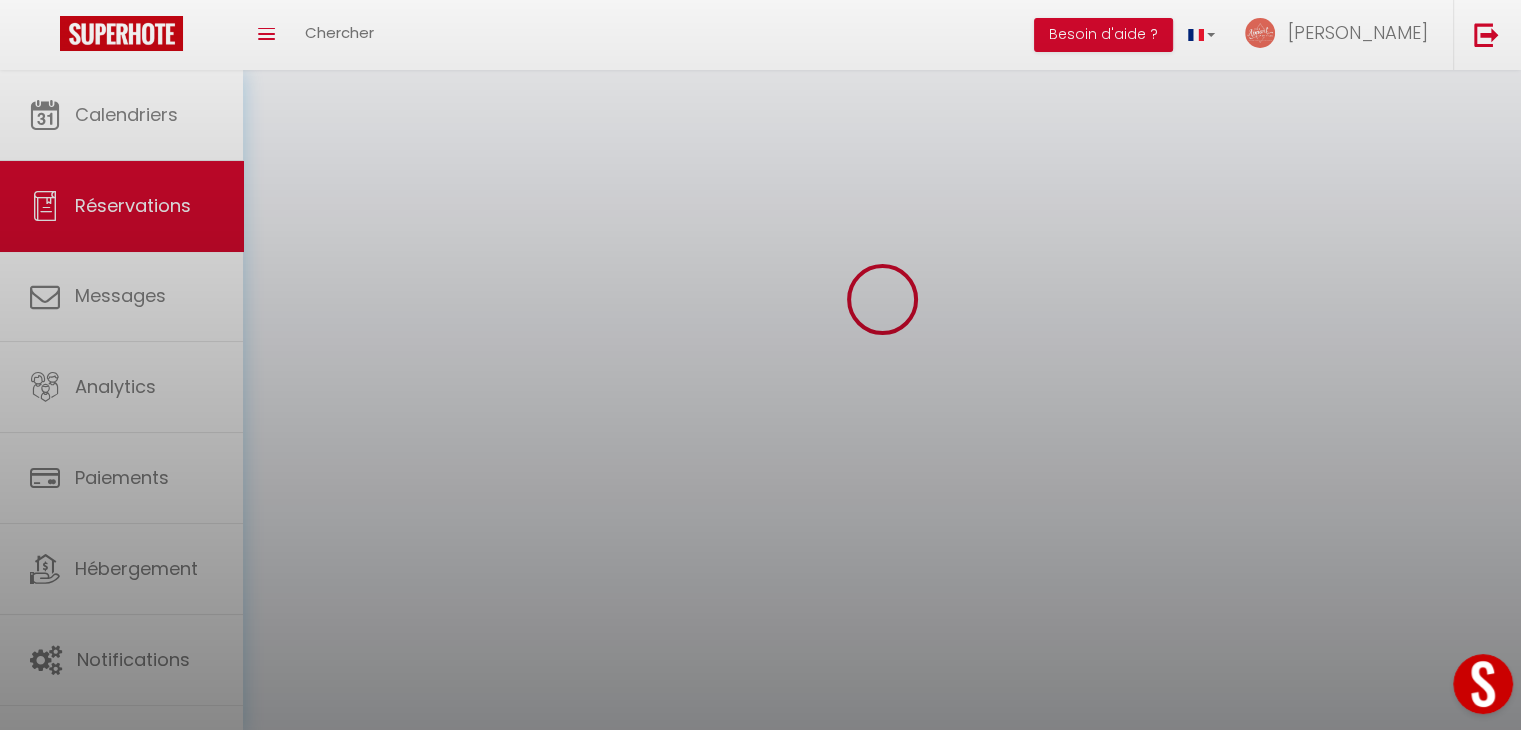scroll, scrollTop: 0, scrollLeft: 0, axis: both 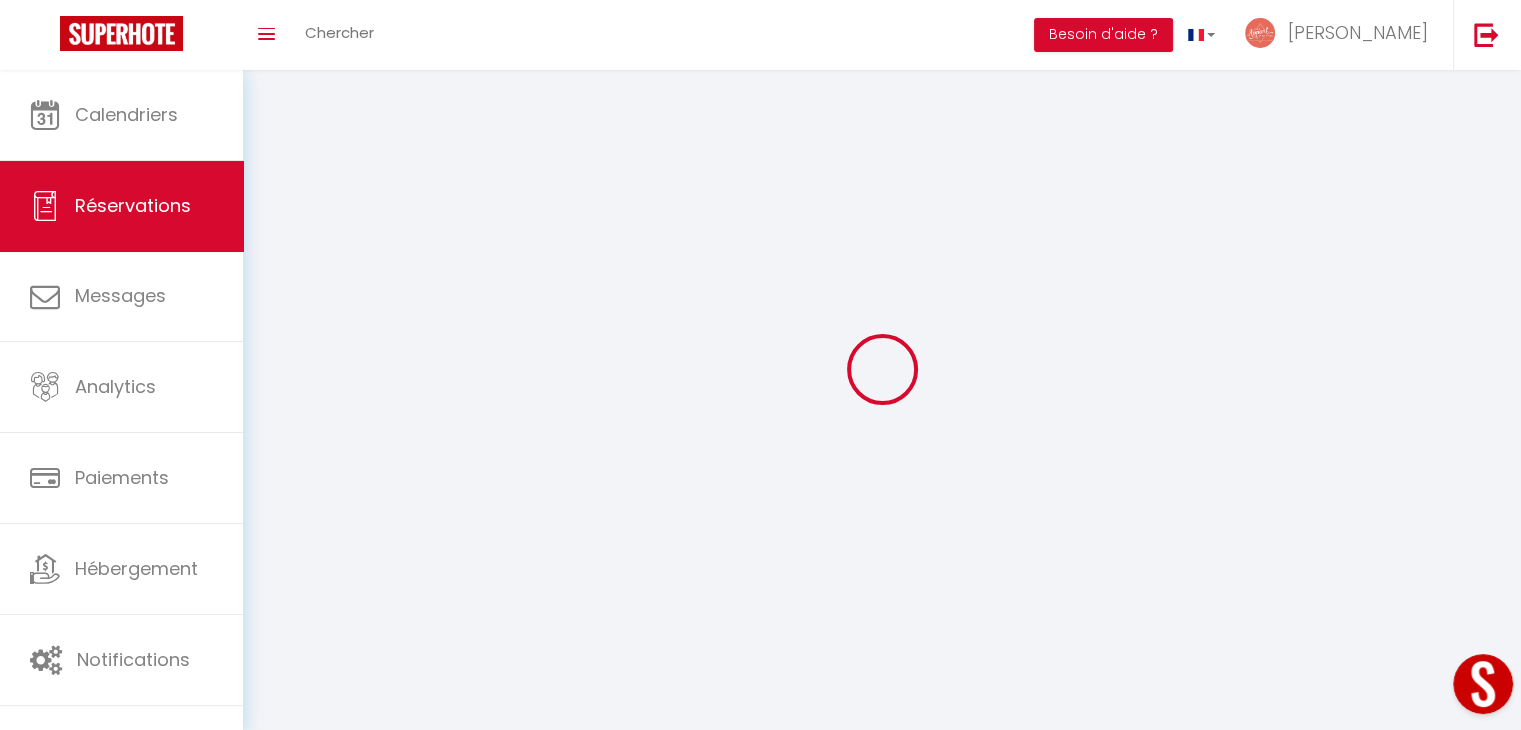 select 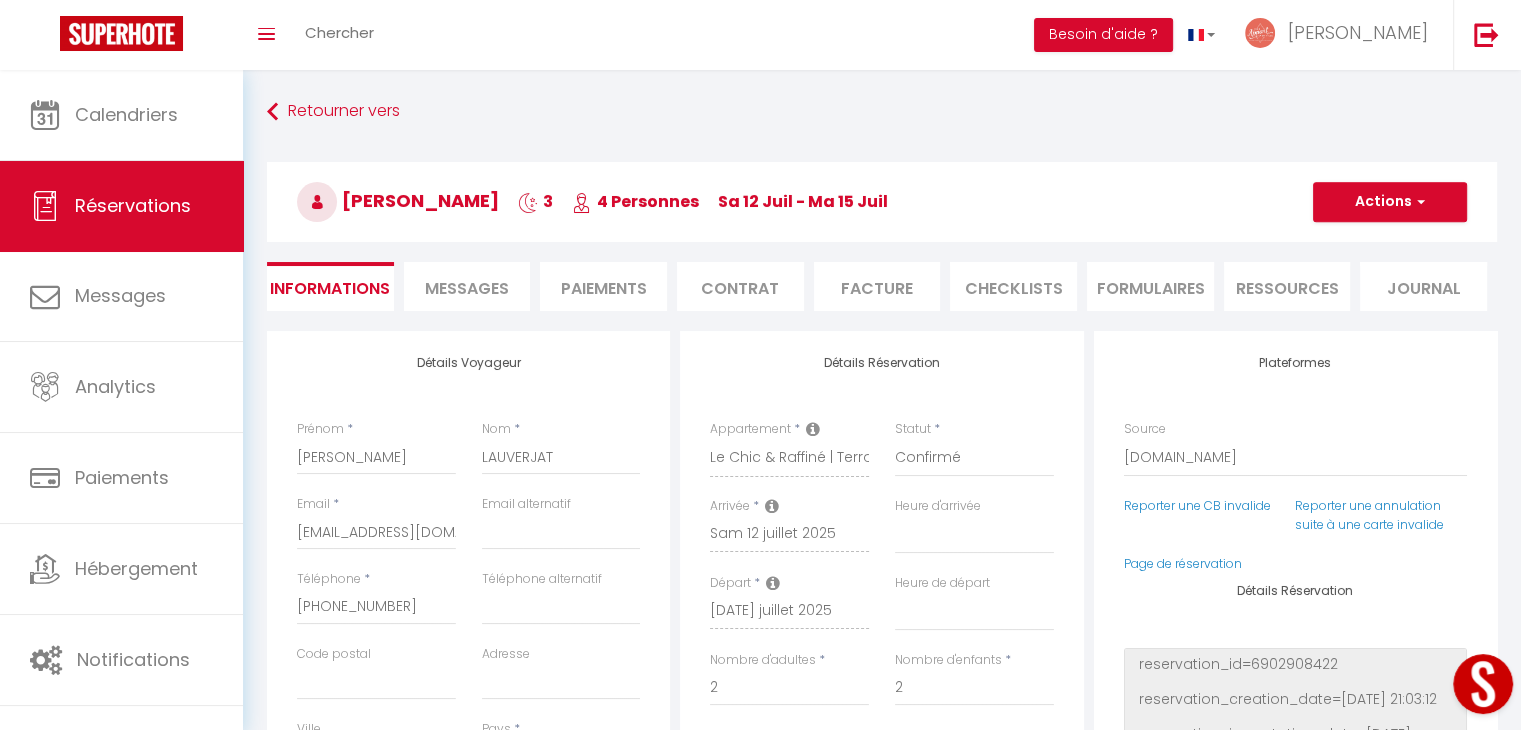 type on "60" 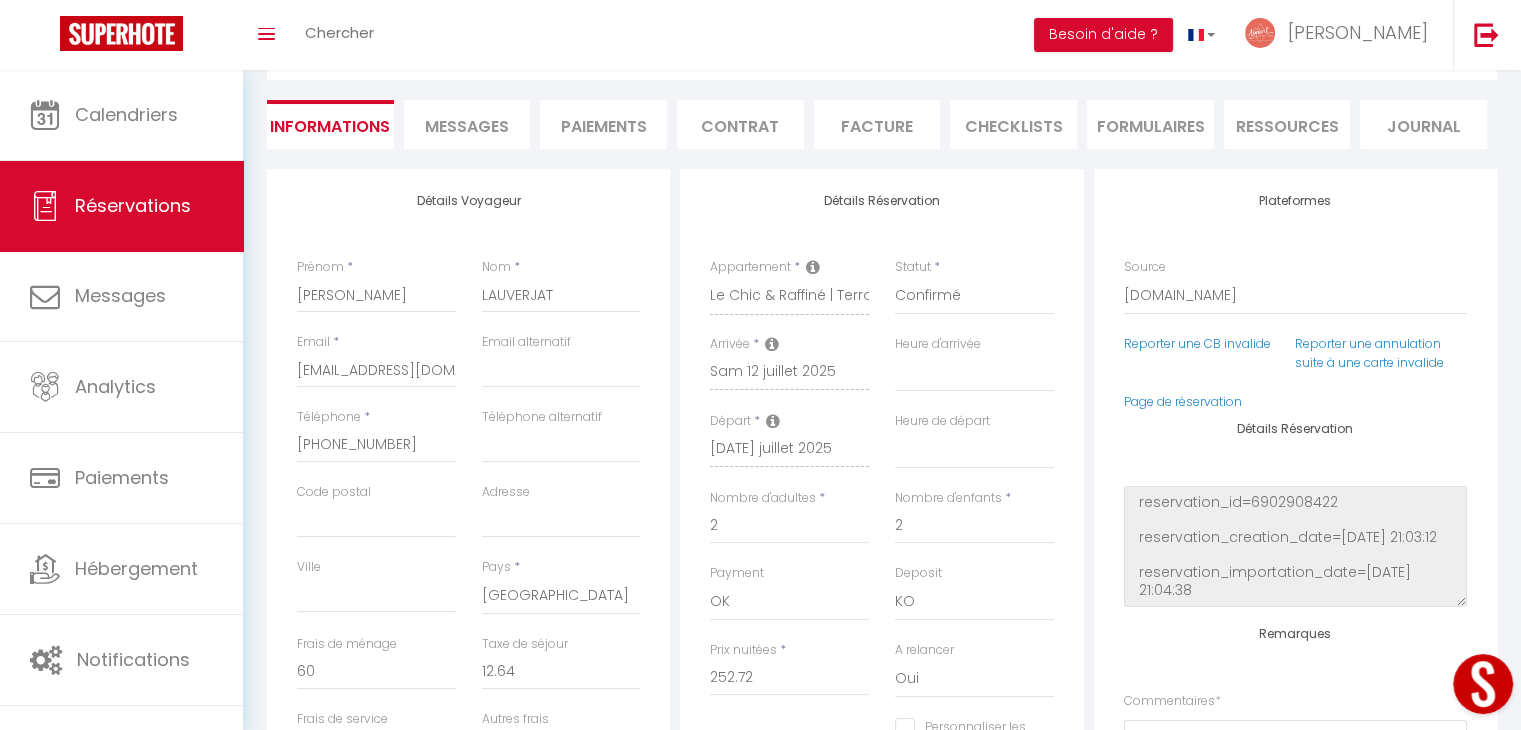 scroll, scrollTop: 116, scrollLeft: 0, axis: vertical 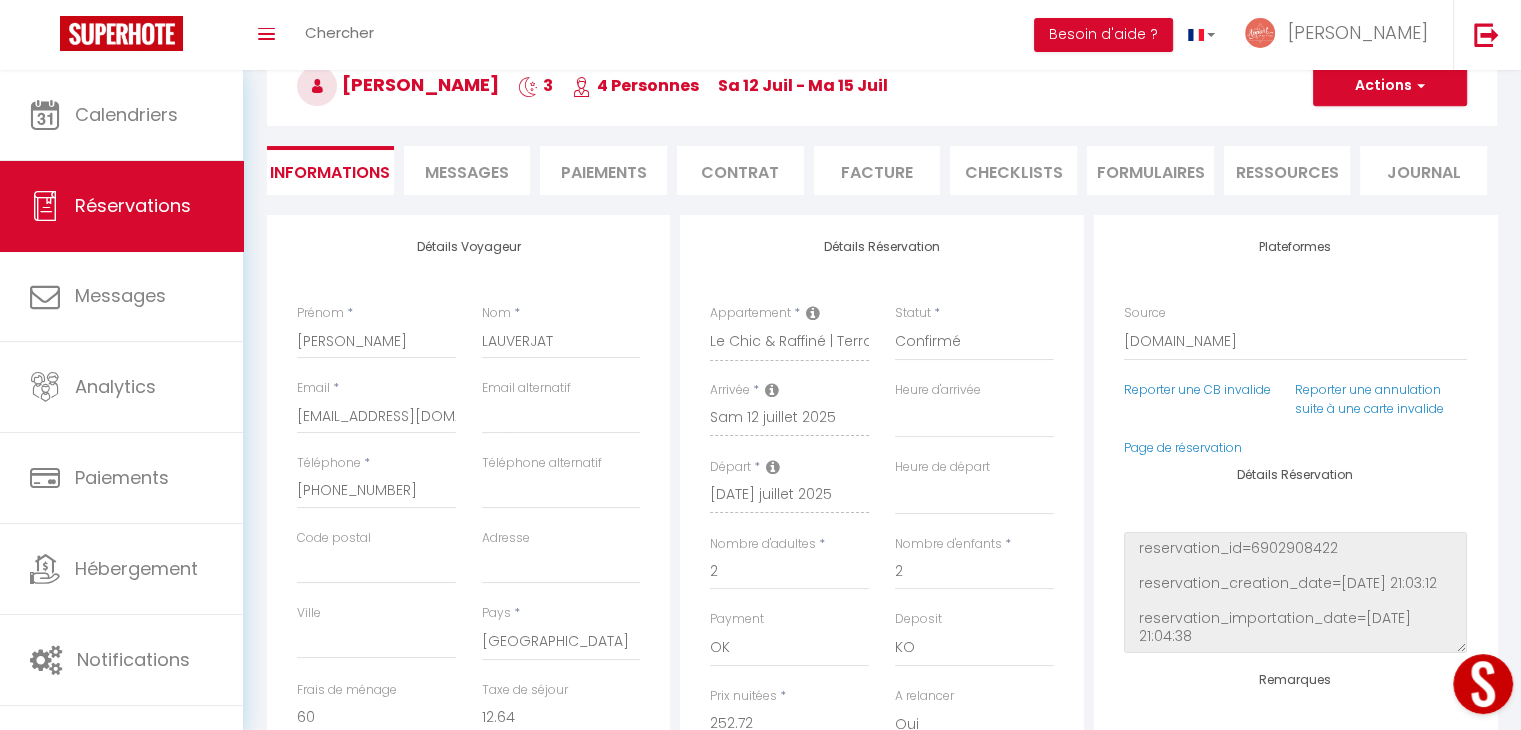 click on "Messages" at bounding box center [467, 172] 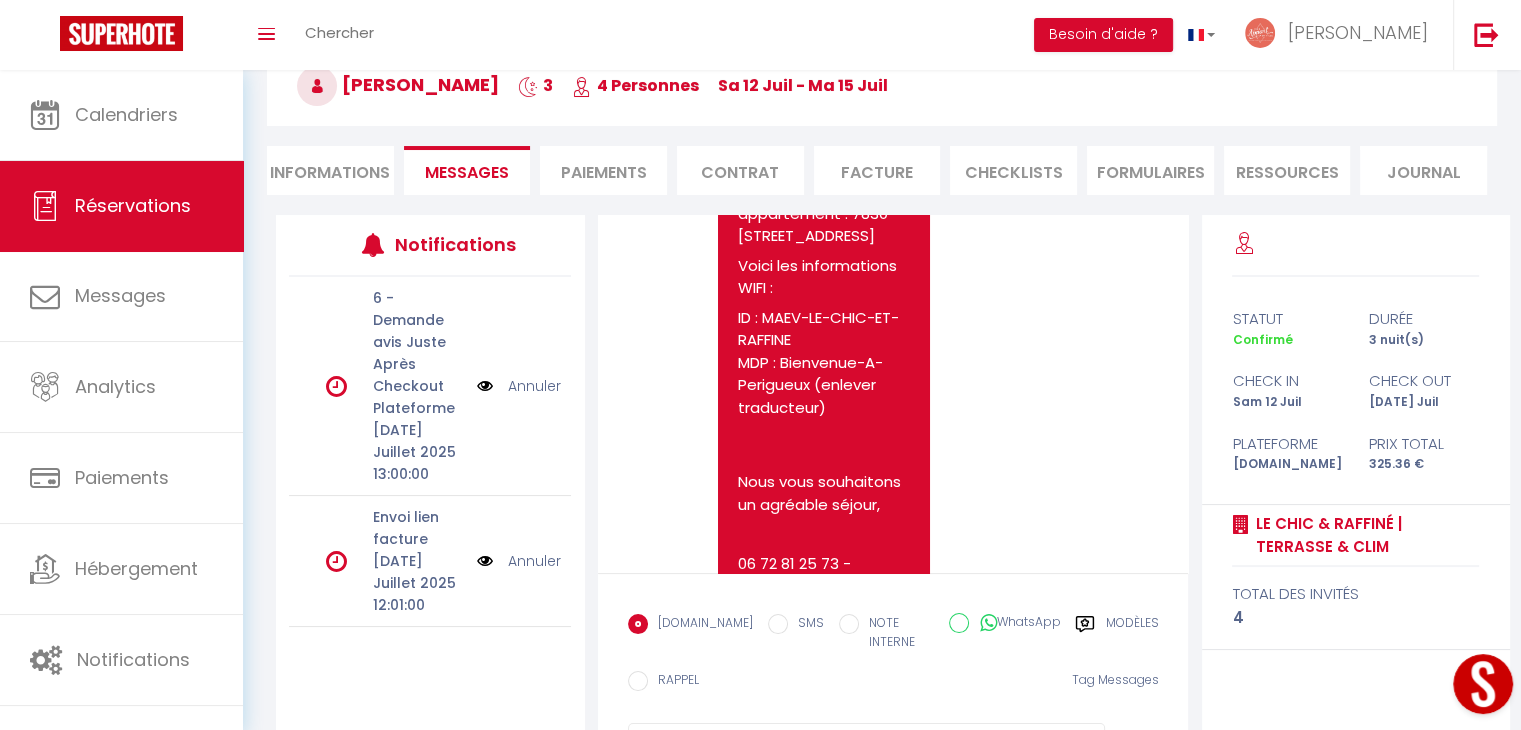 scroll, scrollTop: 1891, scrollLeft: 0, axis: vertical 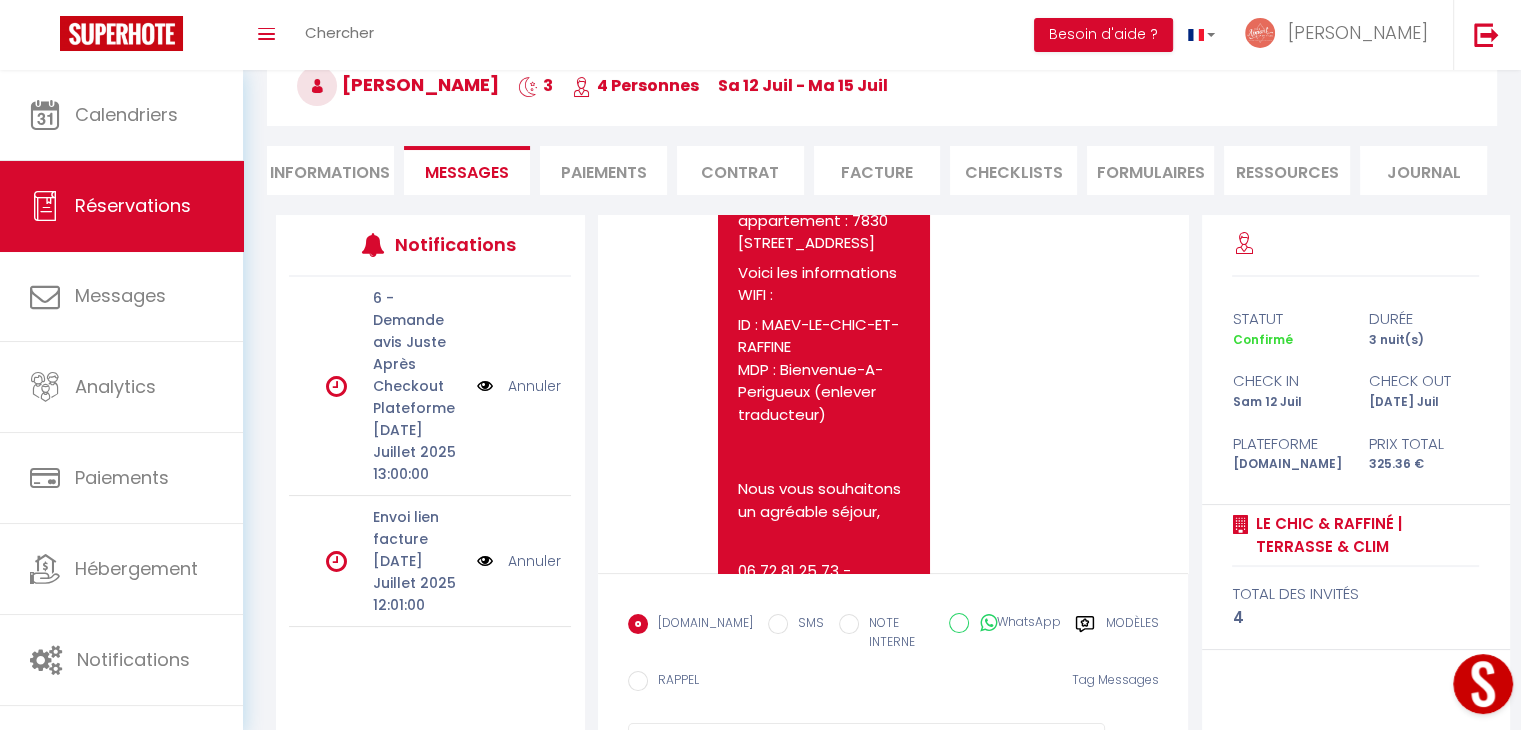 click on "Paiements" at bounding box center [603, 170] 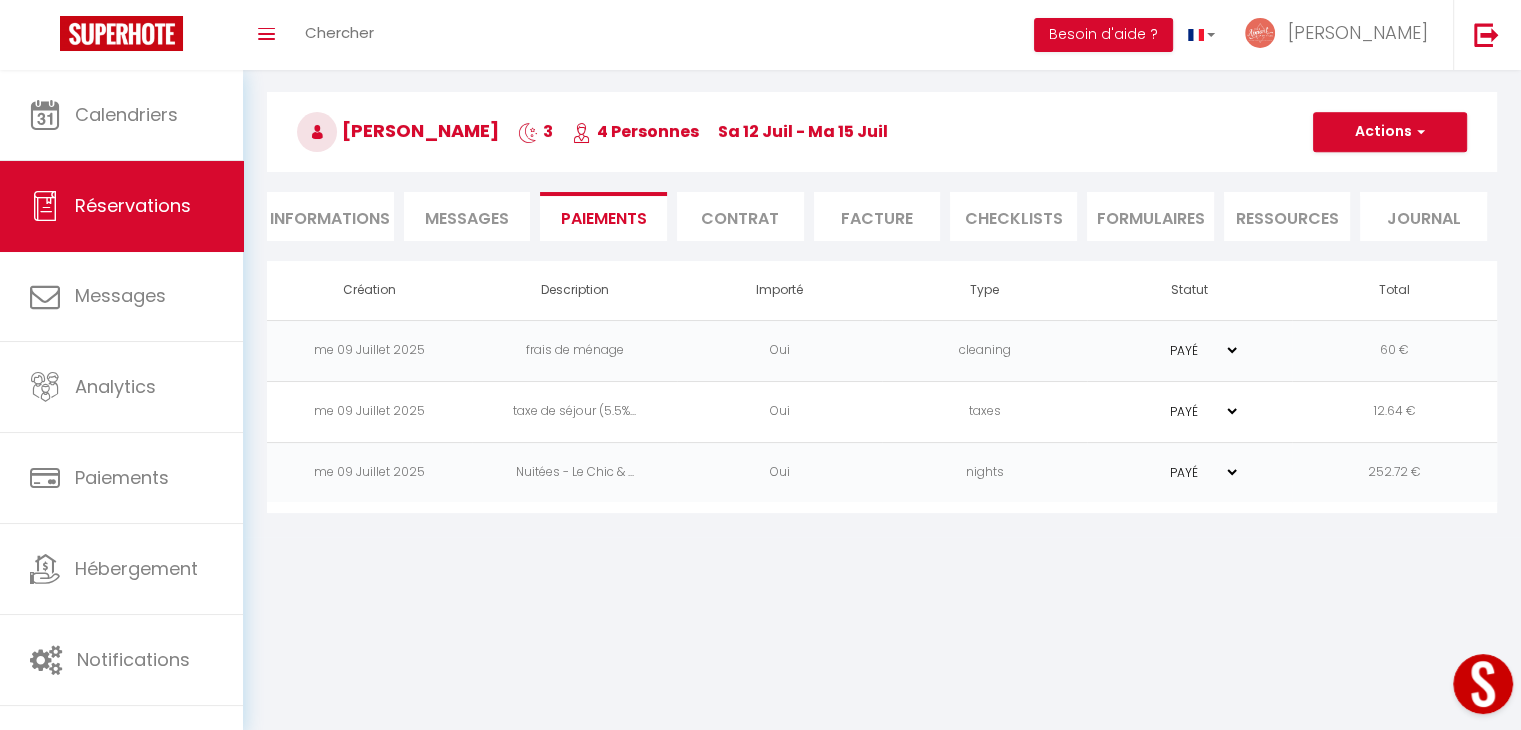 click on "Informations" at bounding box center (330, 216) 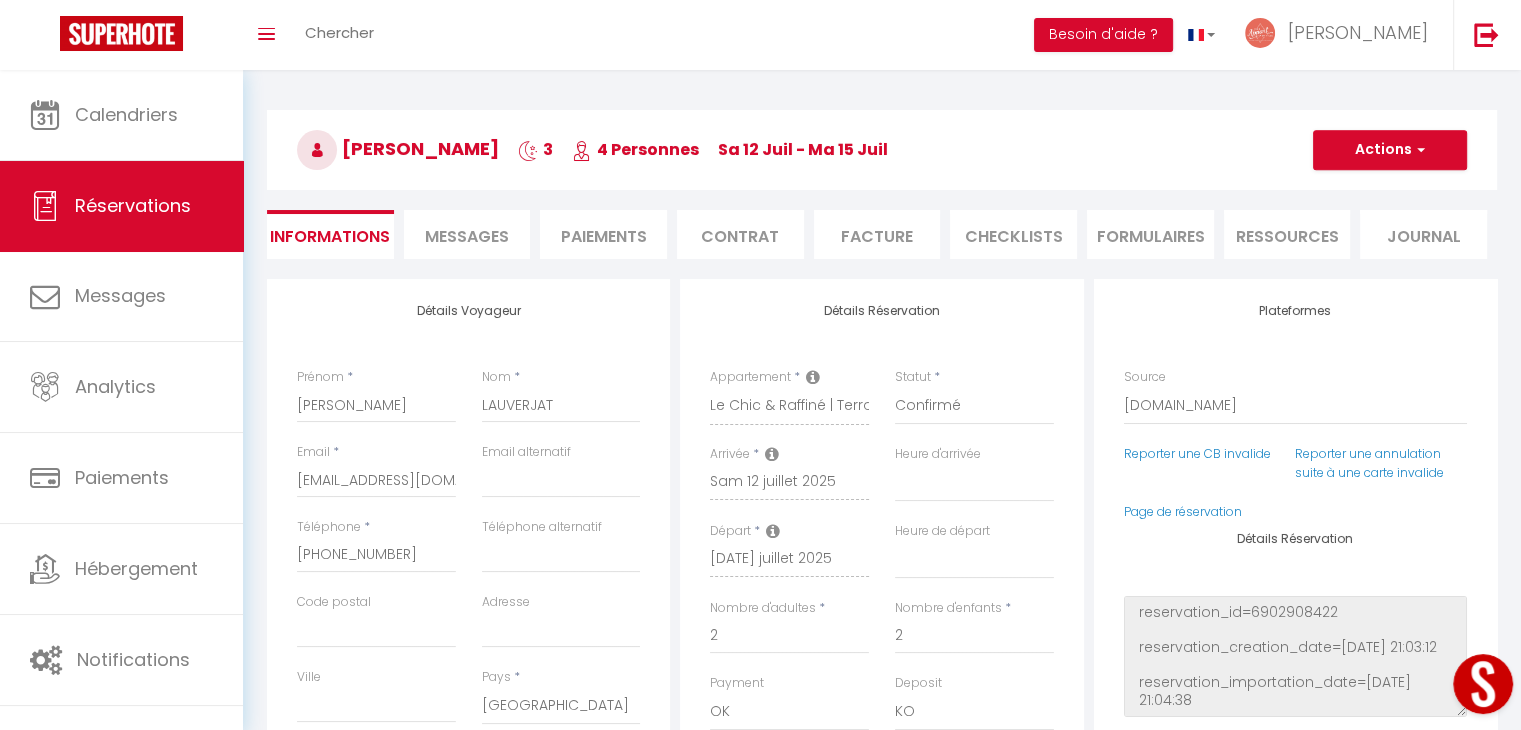 scroll, scrollTop: 0, scrollLeft: 0, axis: both 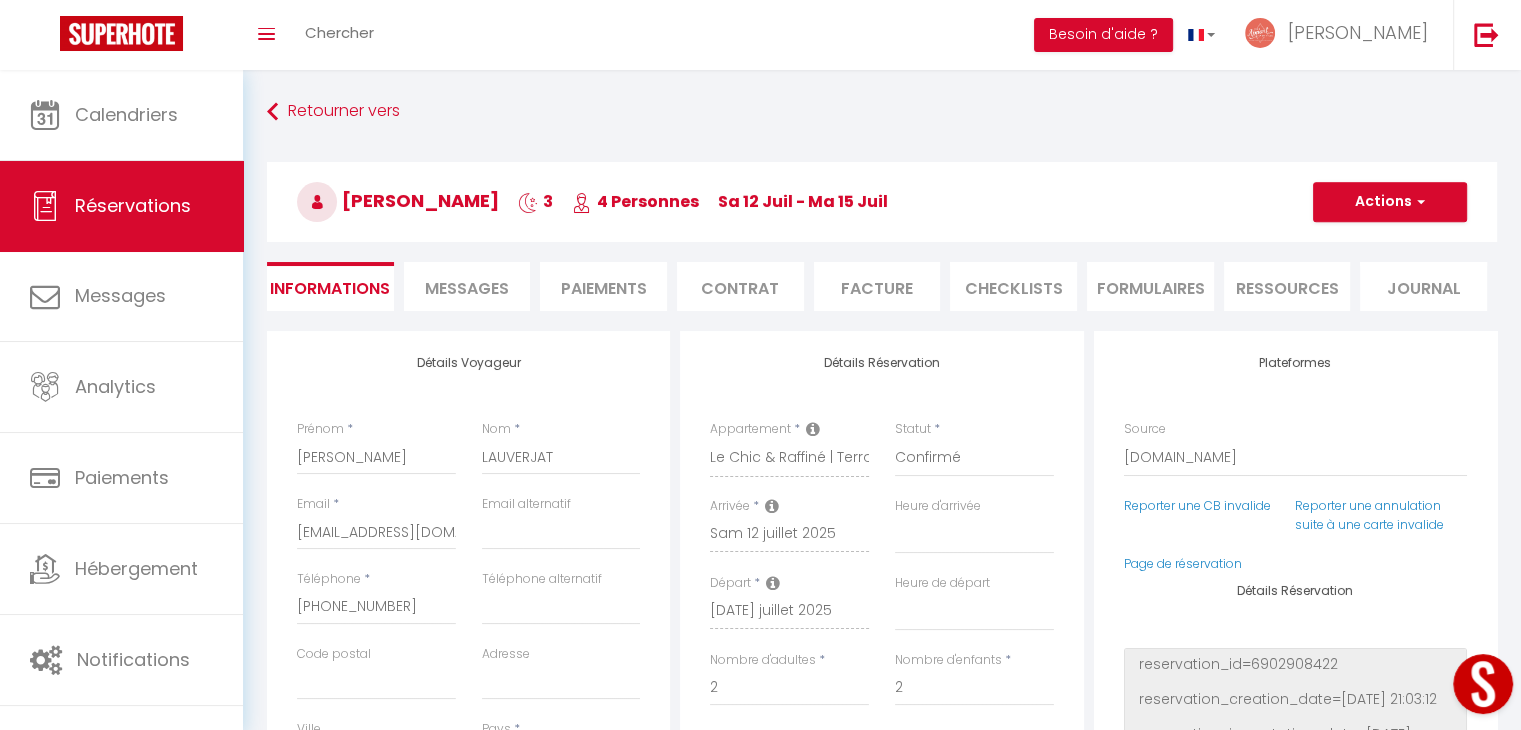 select 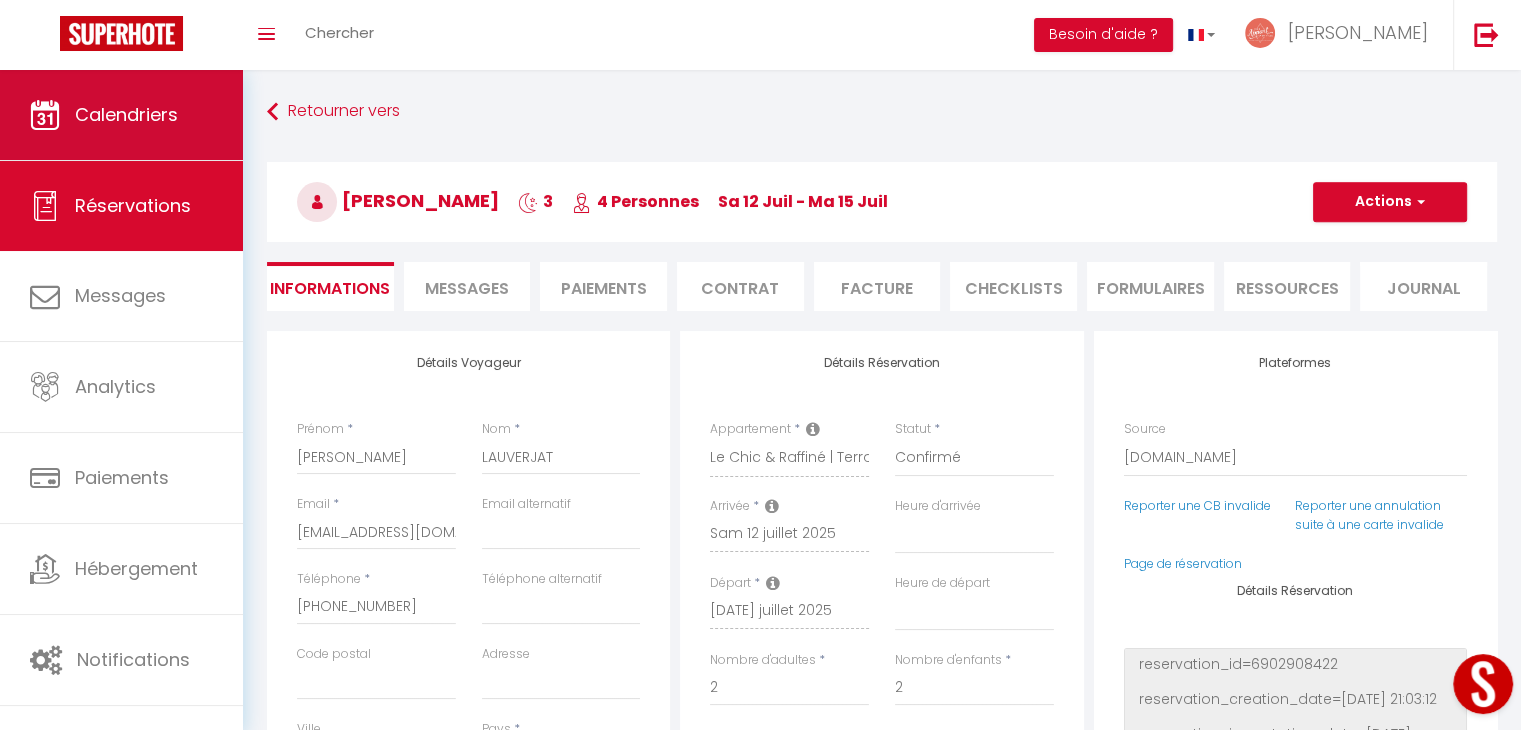select 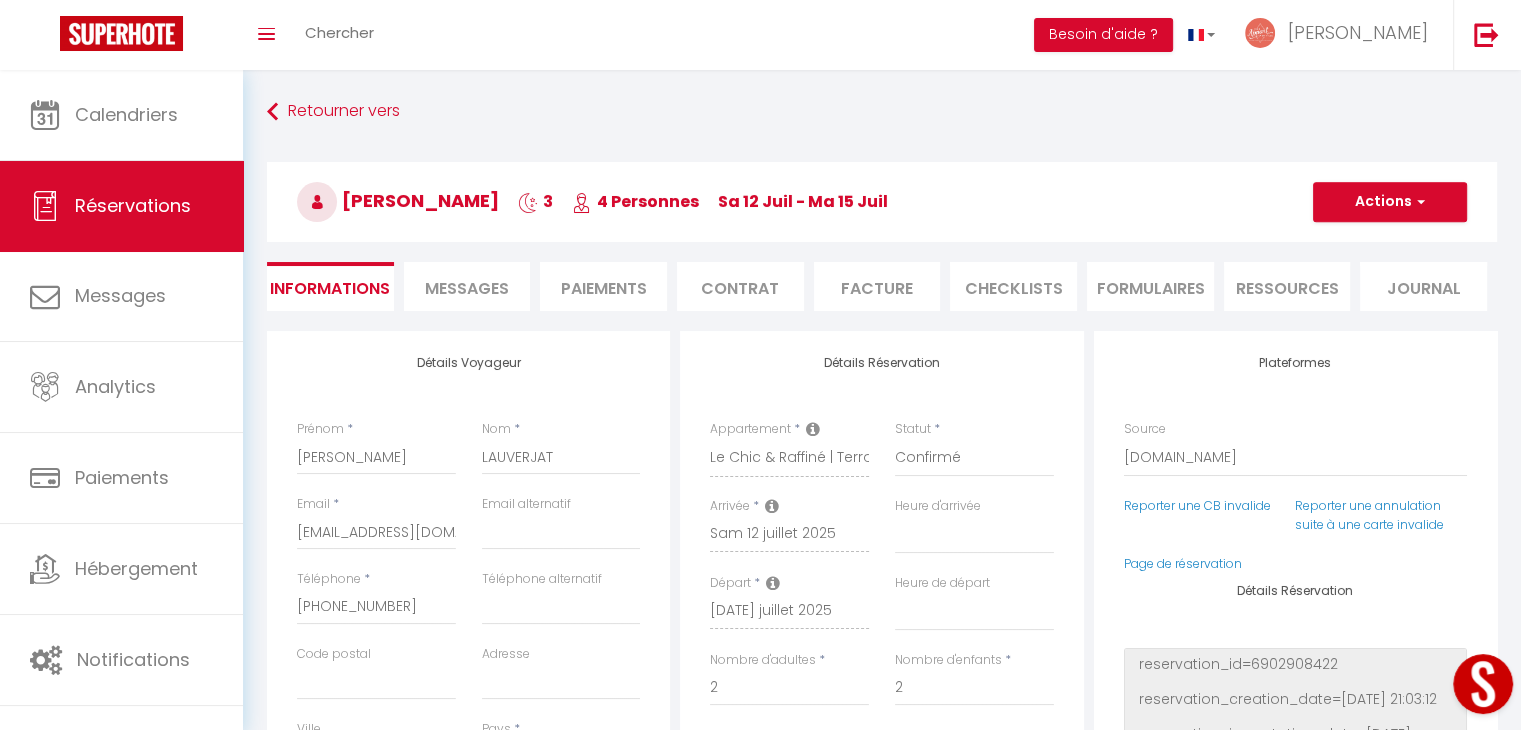 select 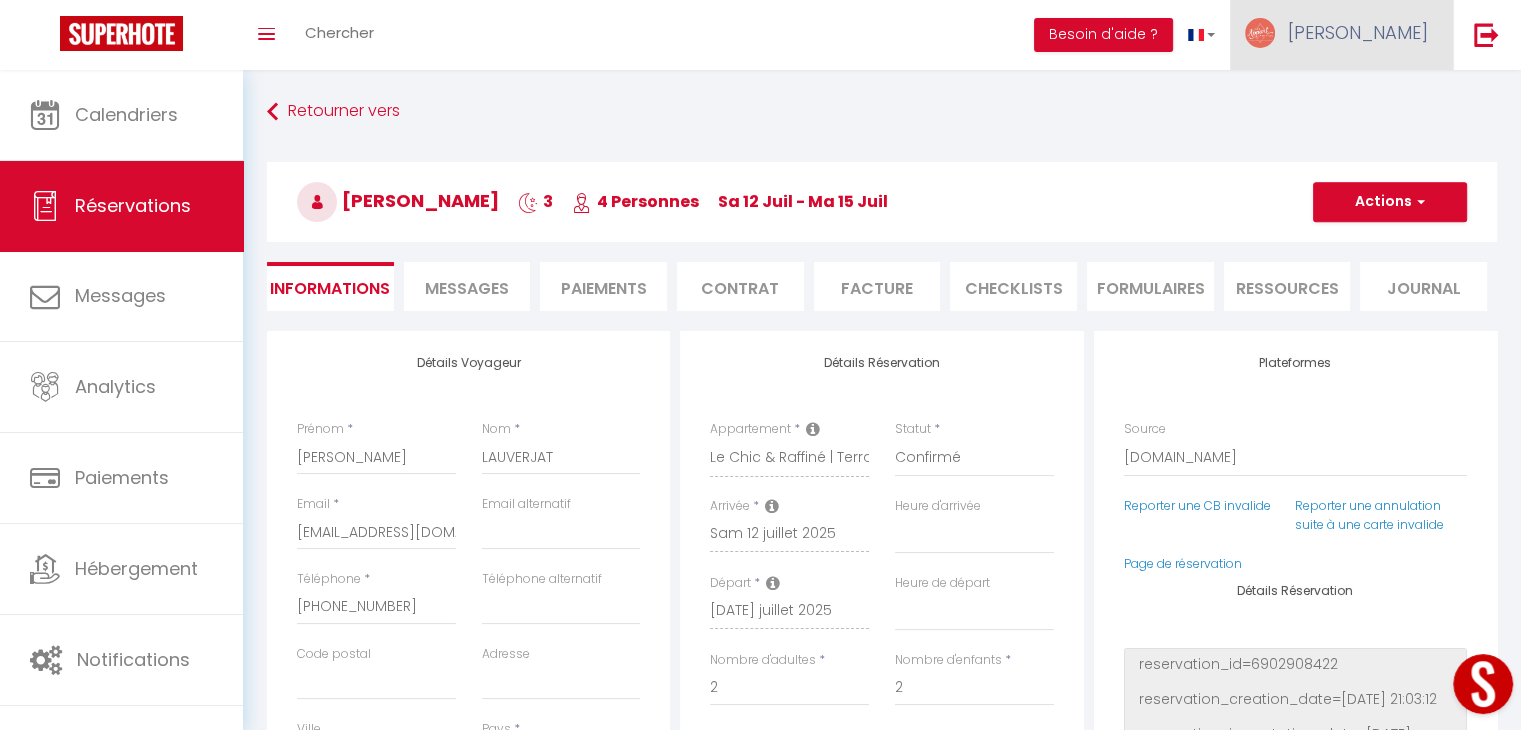 click on "[PERSON_NAME]" at bounding box center [1358, 32] 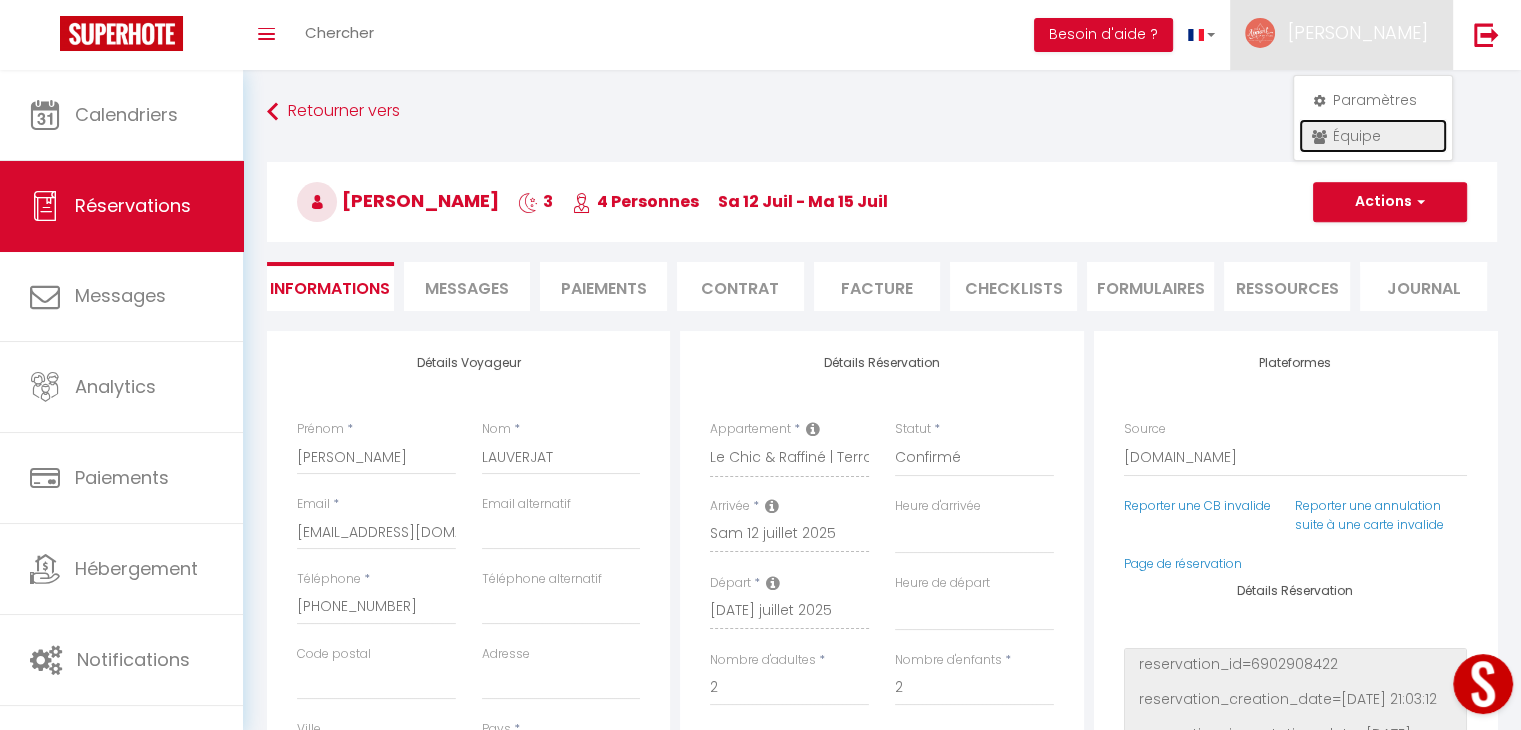 click on "Équipe" at bounding box center (1373, 136) 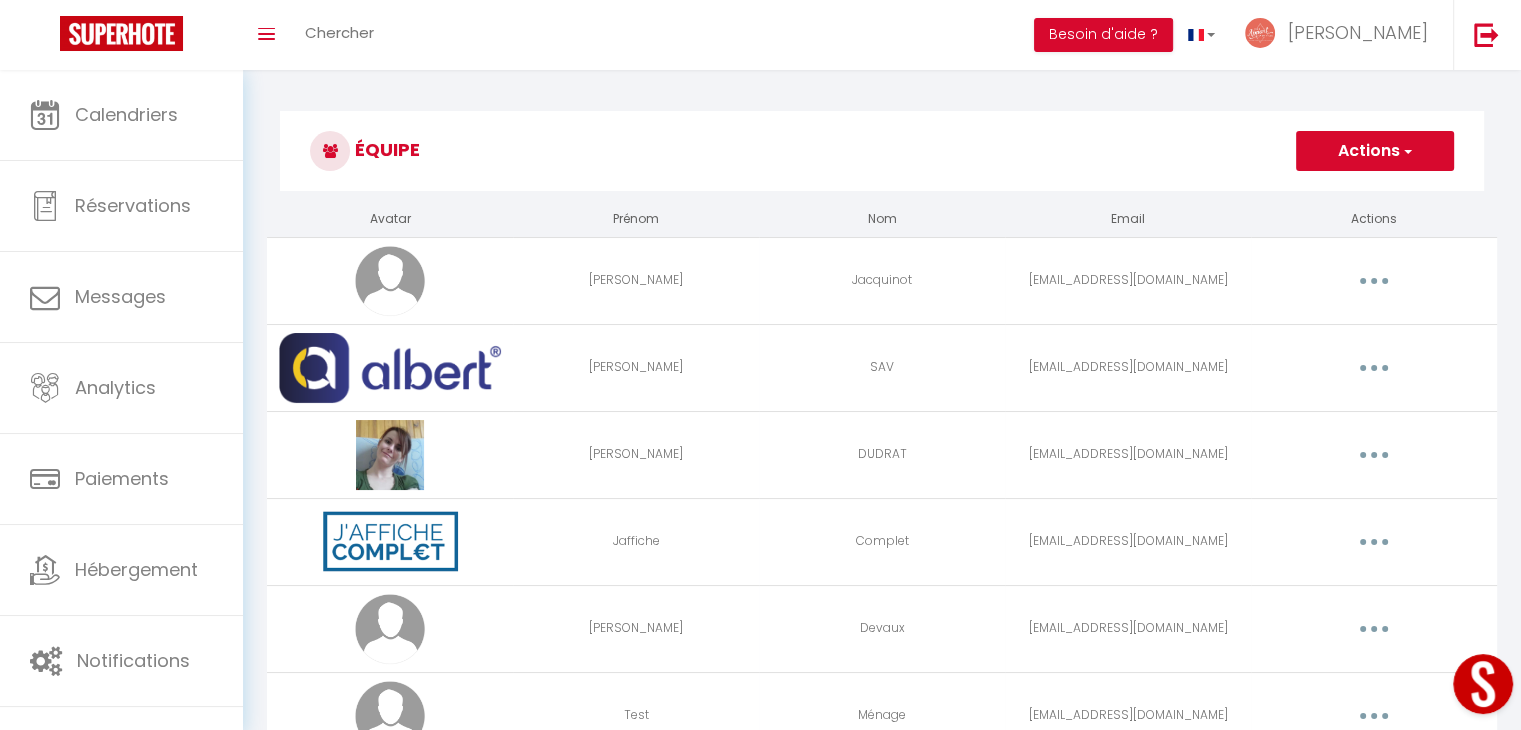 click on "Actions" at bounding box center (1375, 151) 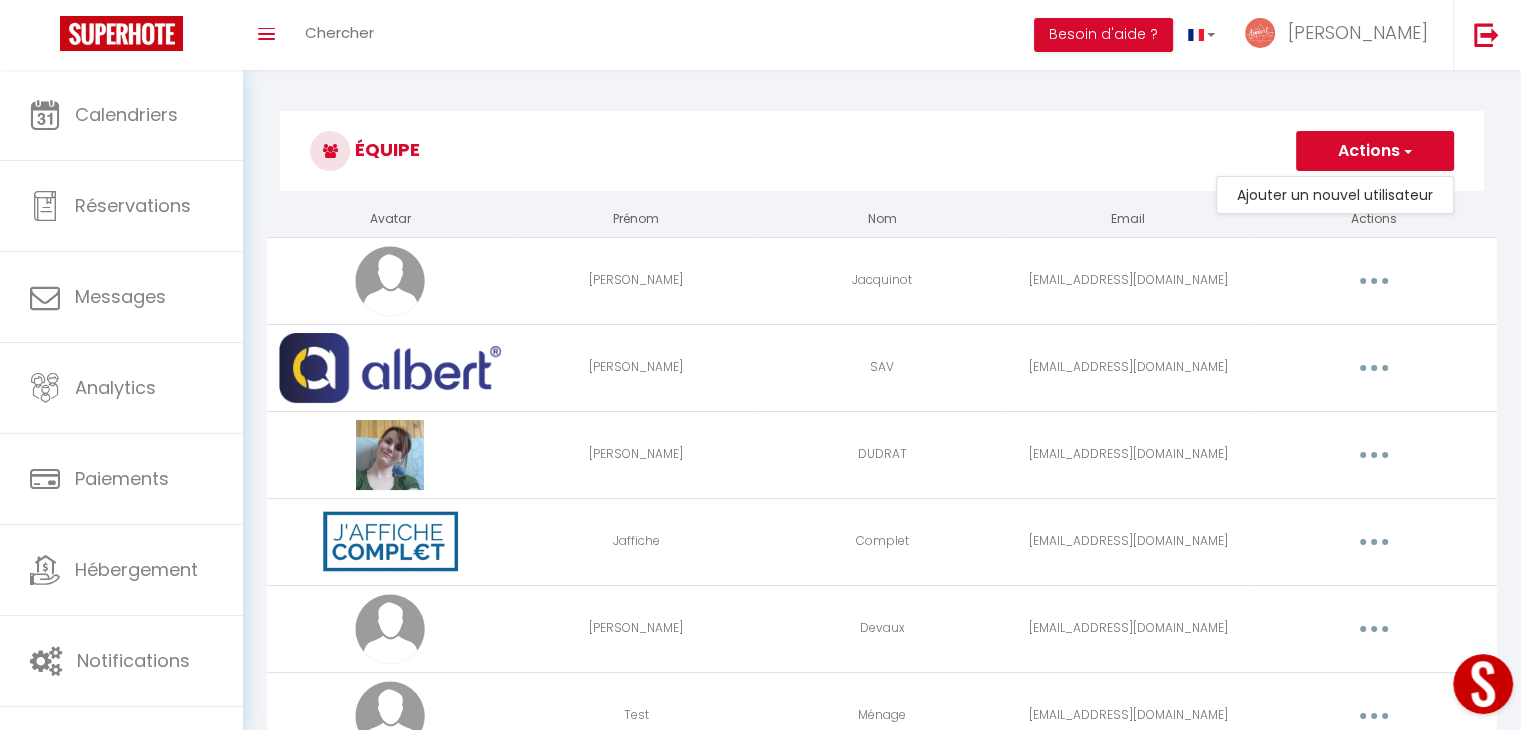 click on "Équipe" at bounding box center (882, 151) 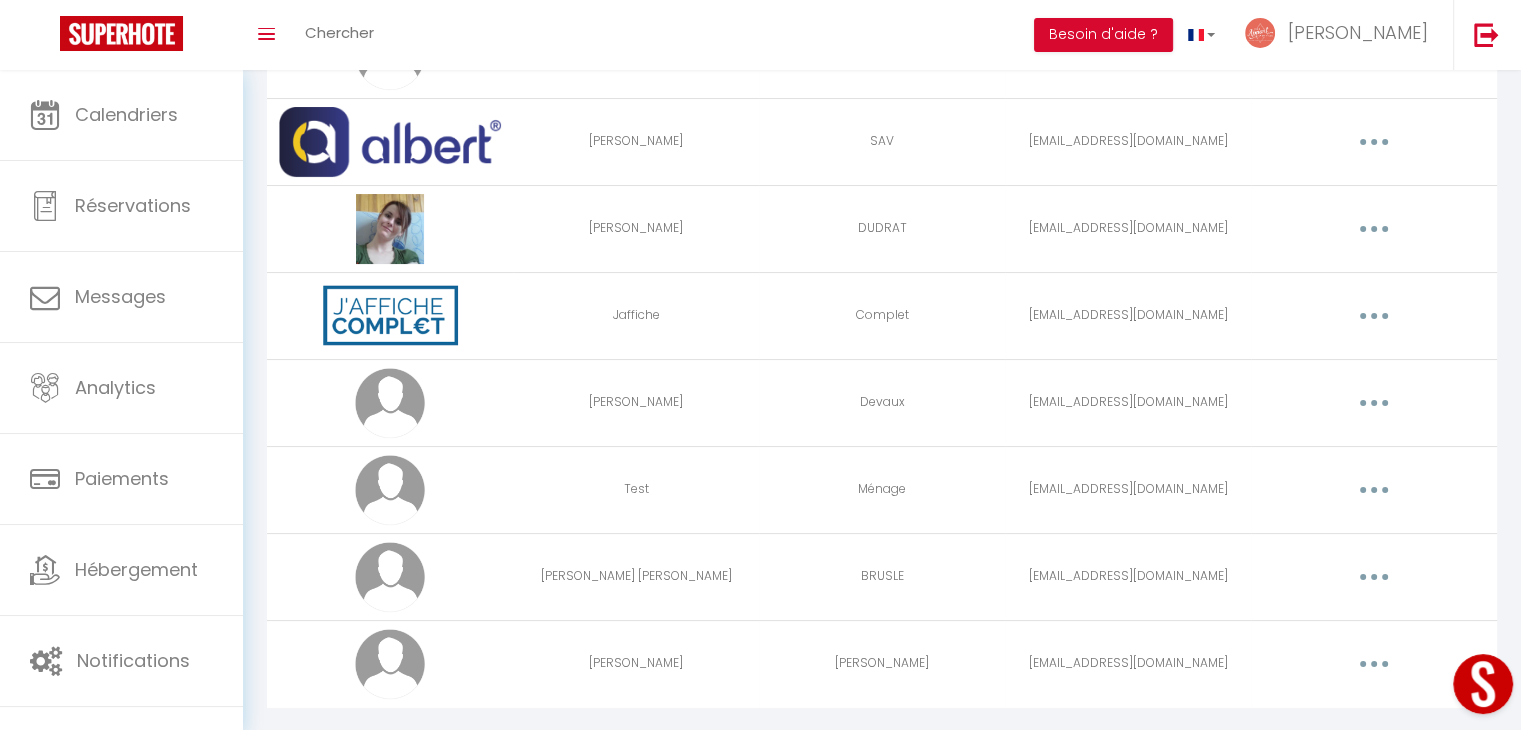scroll, scrollTop: 266, scrollLeft: 0, axis: vertical 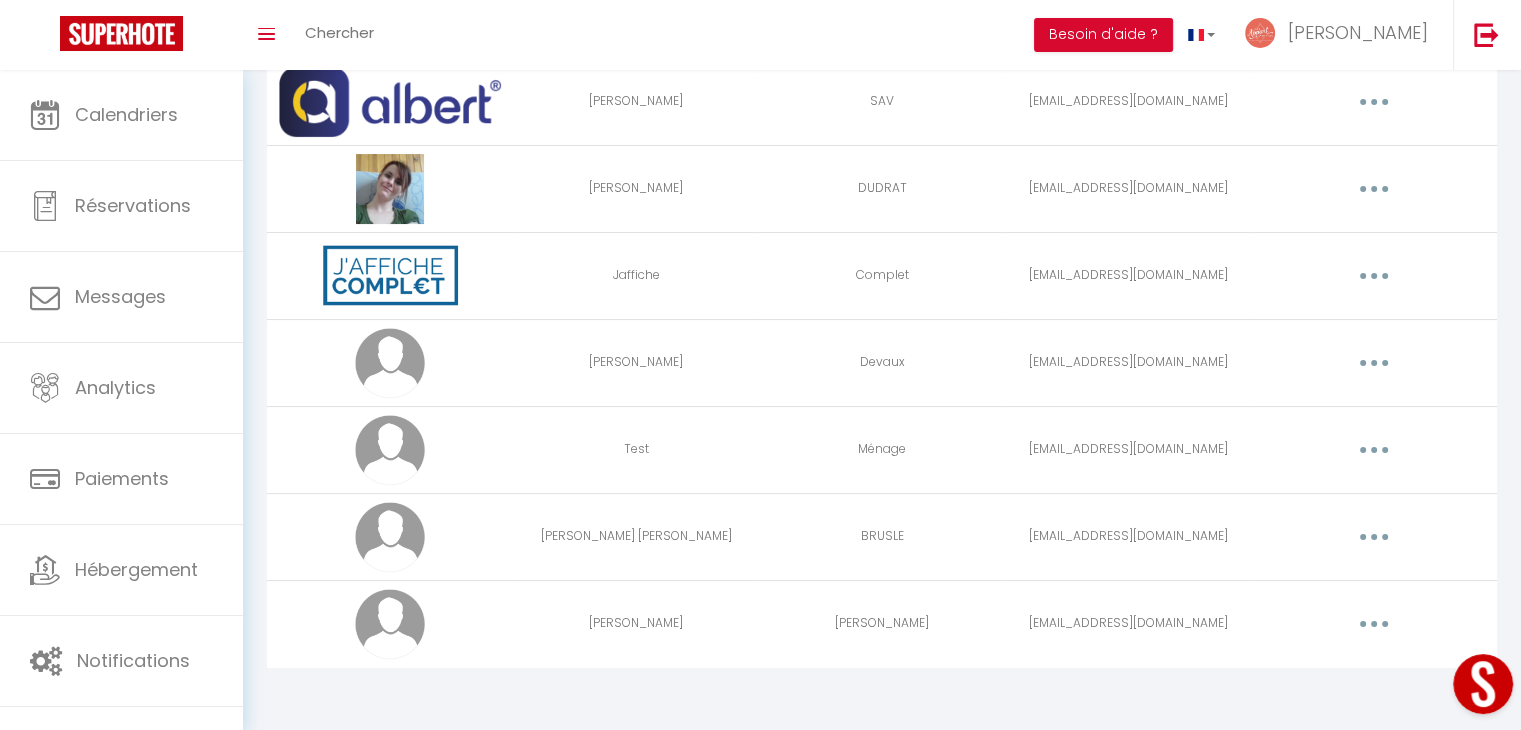 click at bounding box center (1374, 537) 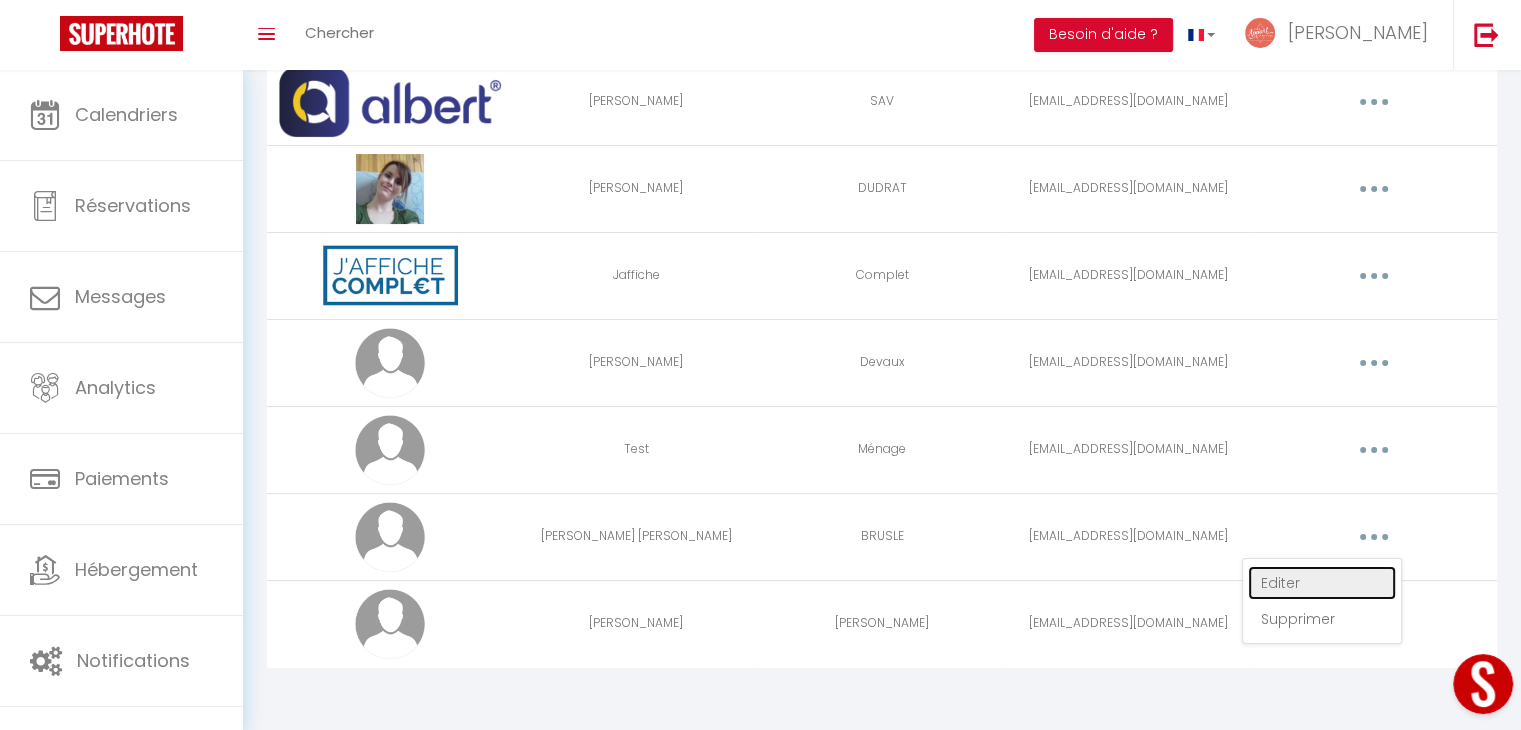 click on "Editer" at bounding box center [1322, 583] 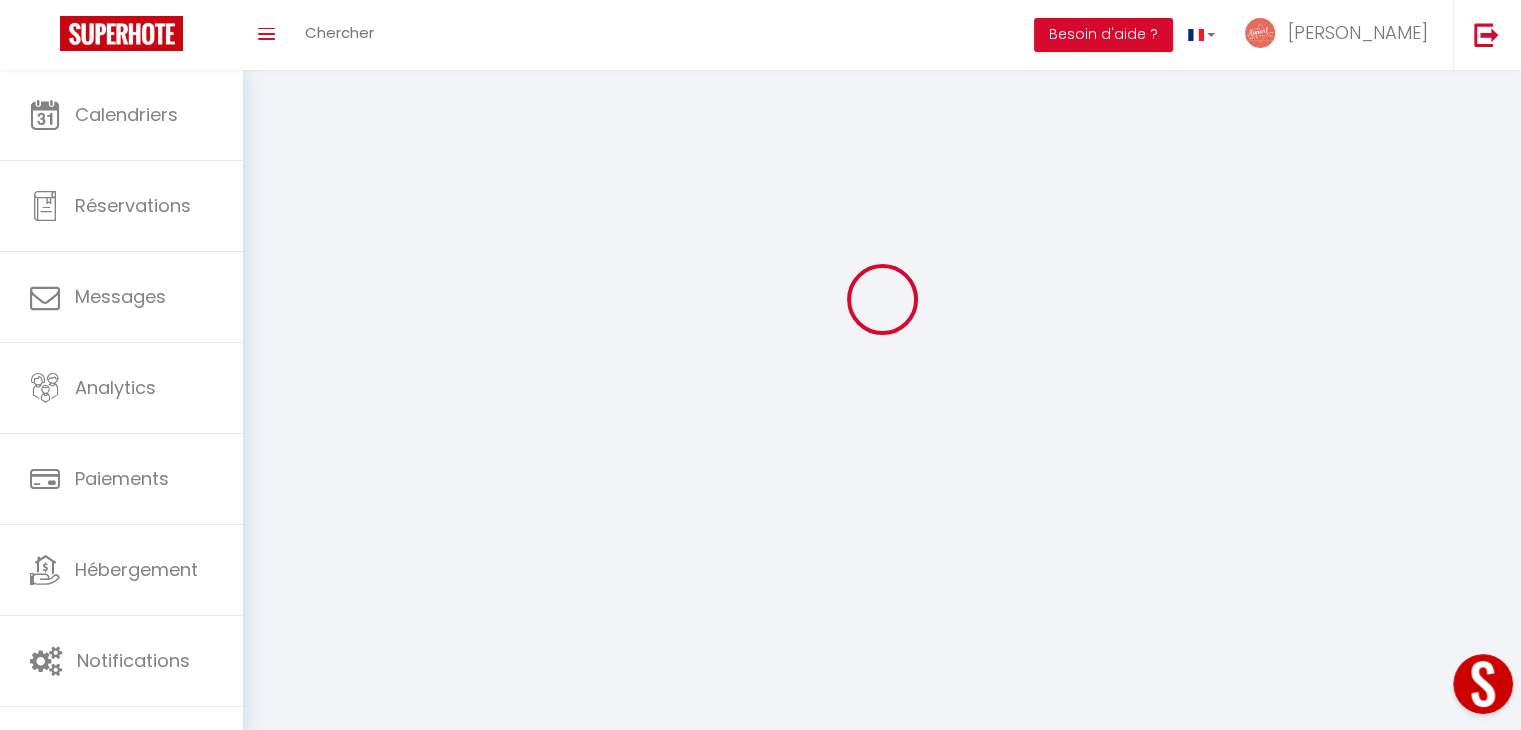 type on "[PERSON_NAME] [PERSON_NAME]" 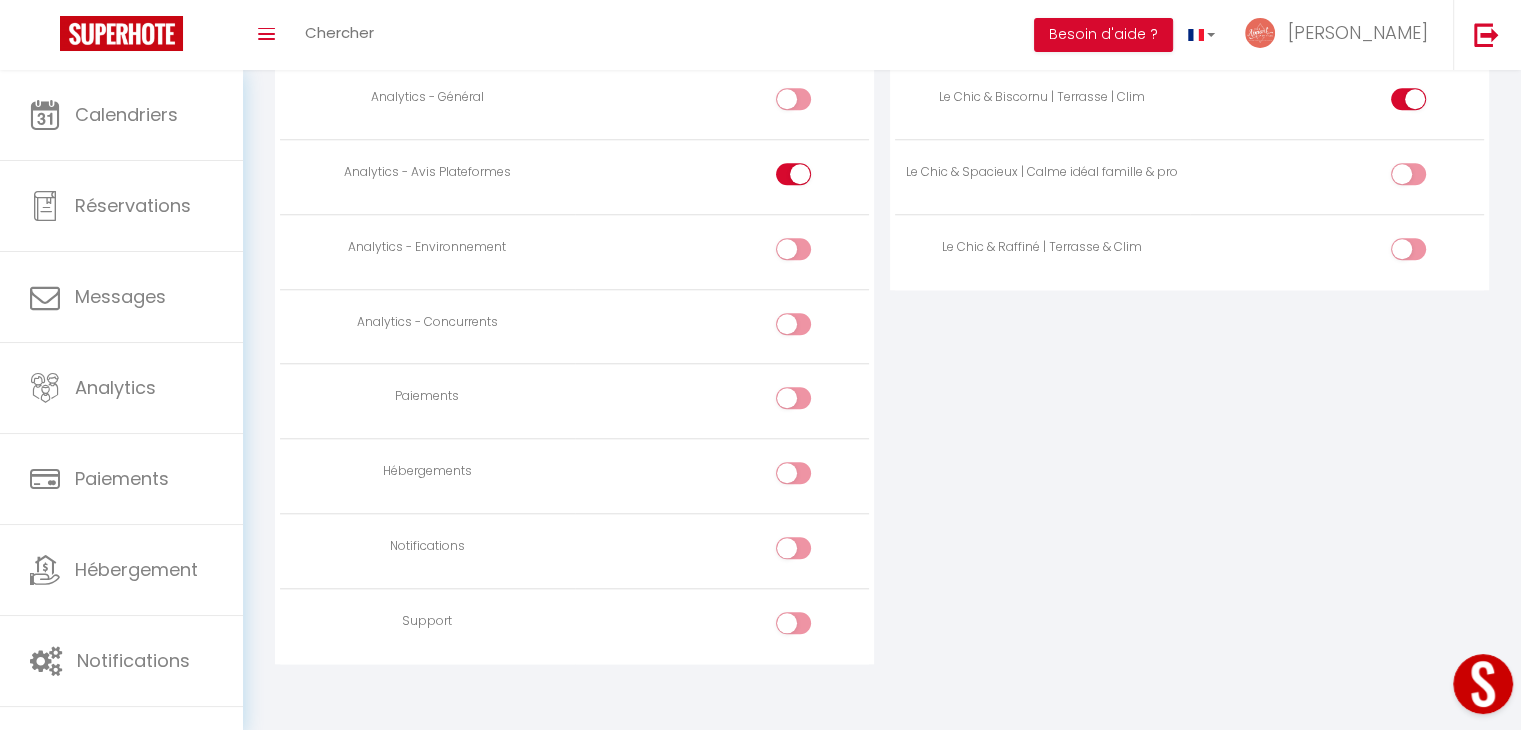scroll, scrollTop: 1656, scrollLeft: 0, axis: vertical 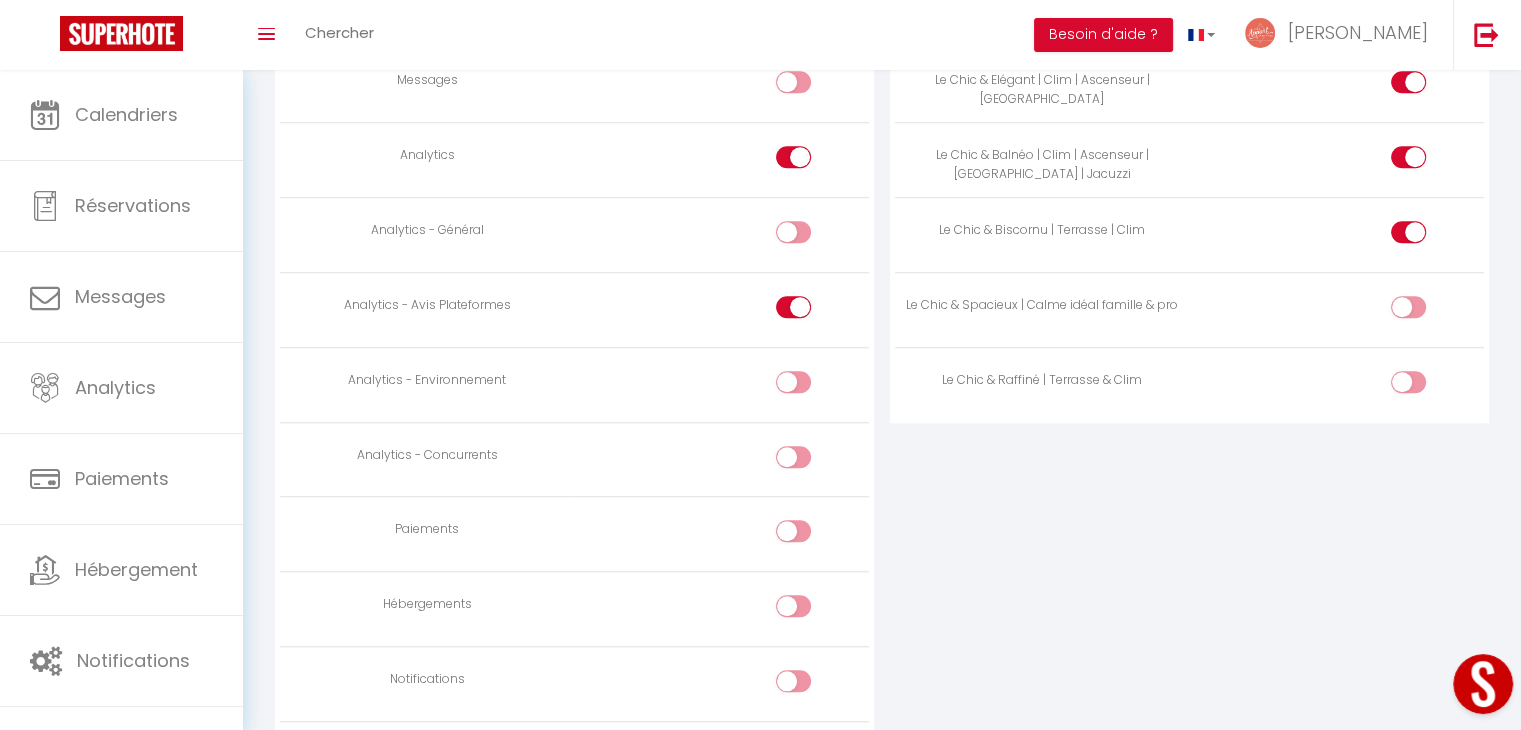 click at bounding box center [1337, 309] 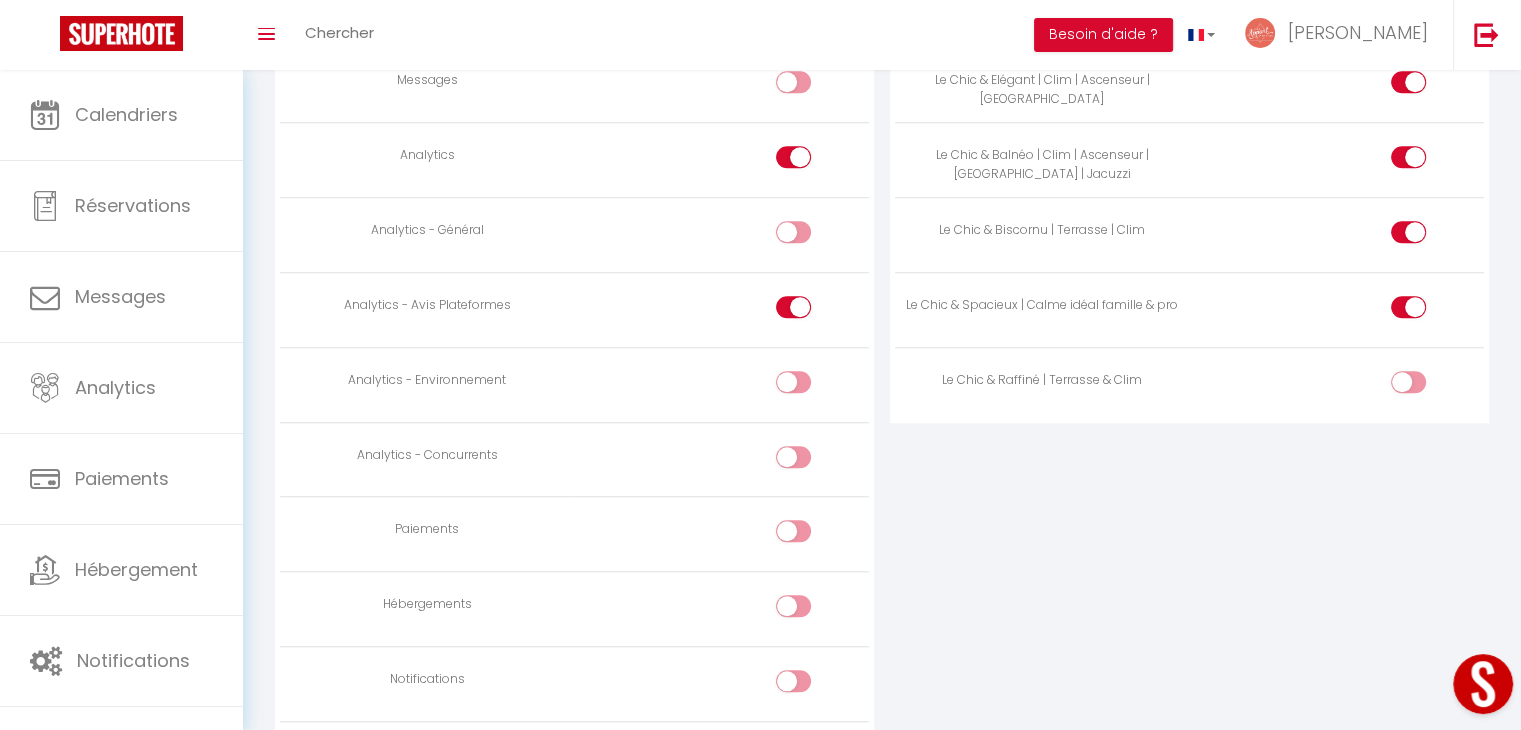 click at bounding box center [1425, 386] 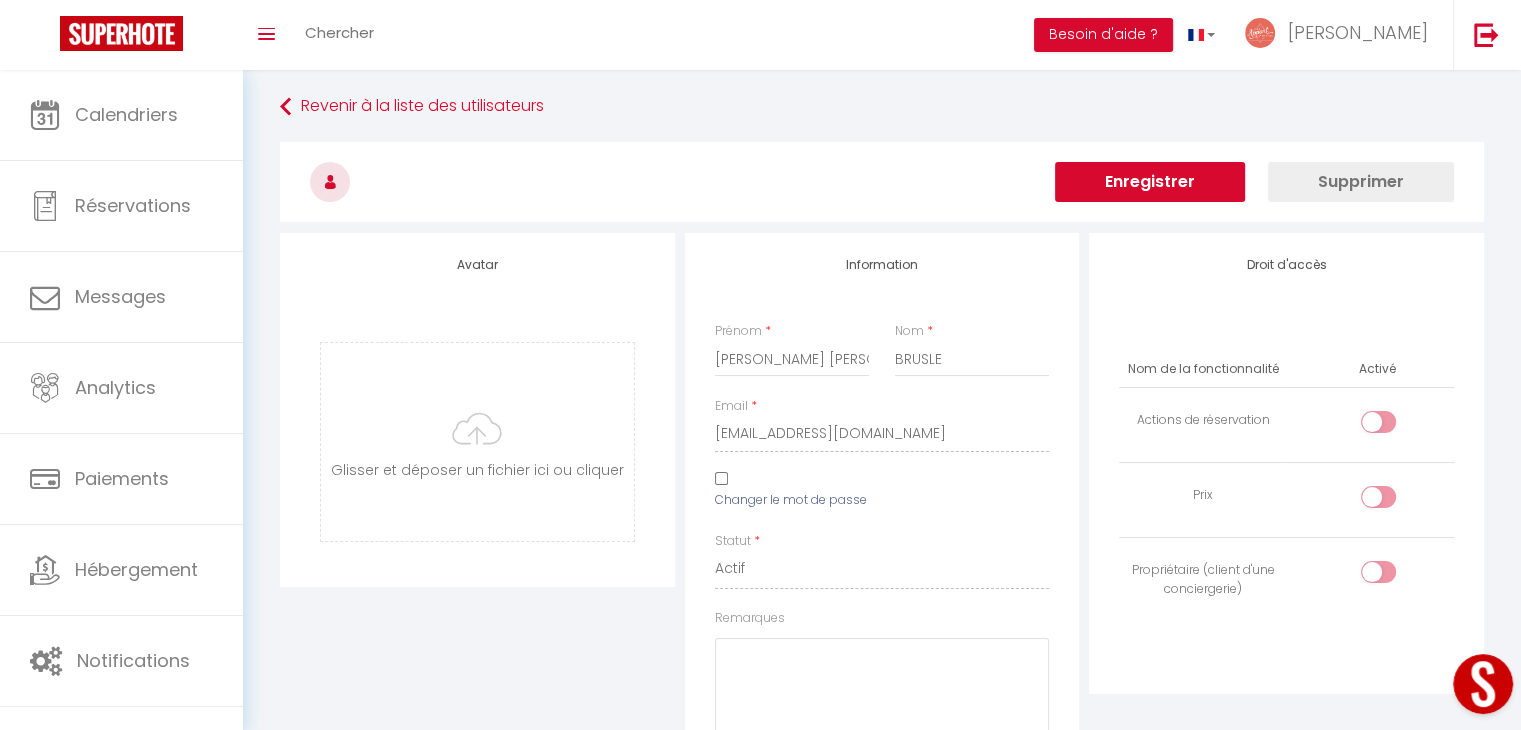 scroll, scrollTop: 0, scrollLeft: 0, axis: both 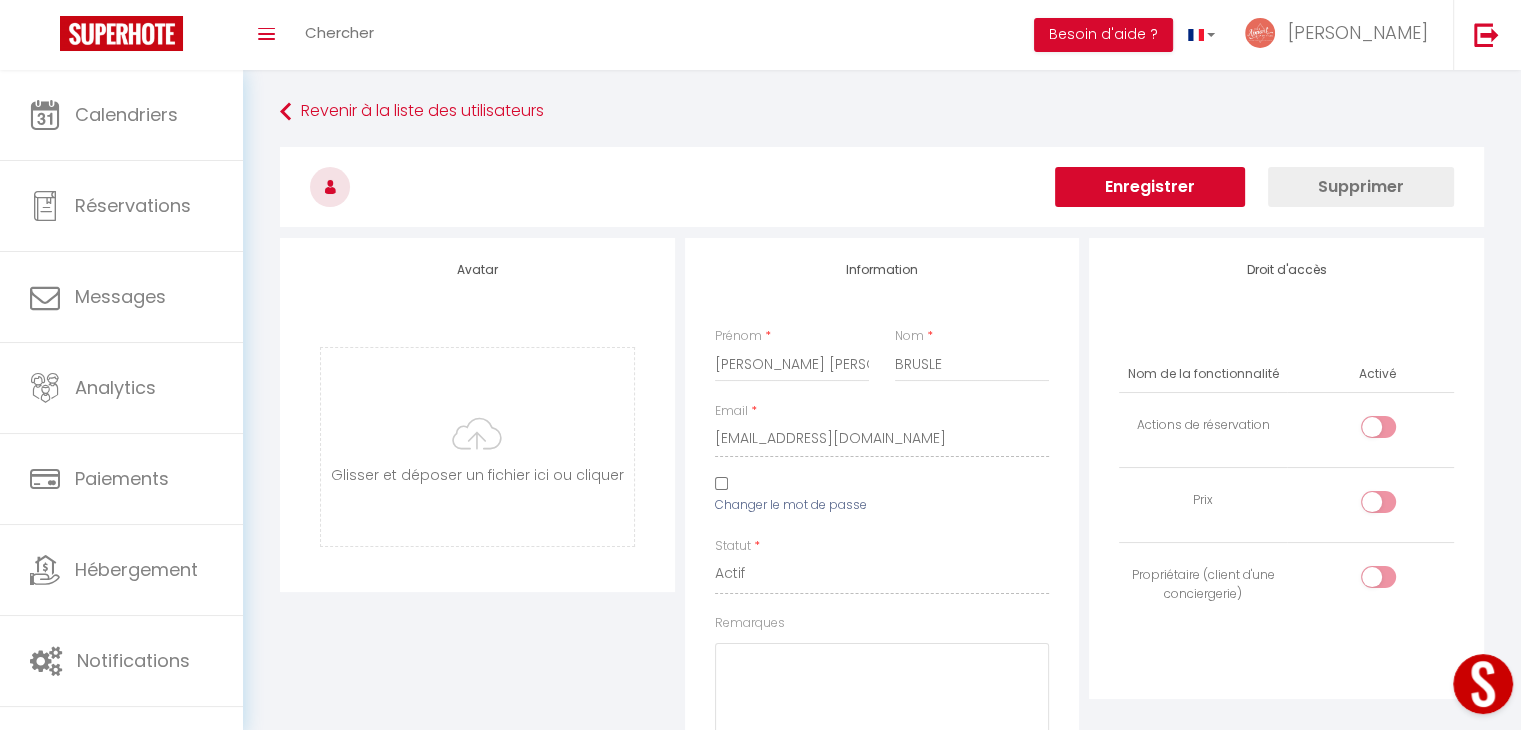 click on "Enregistrer" at bounding box center [1150, 187] 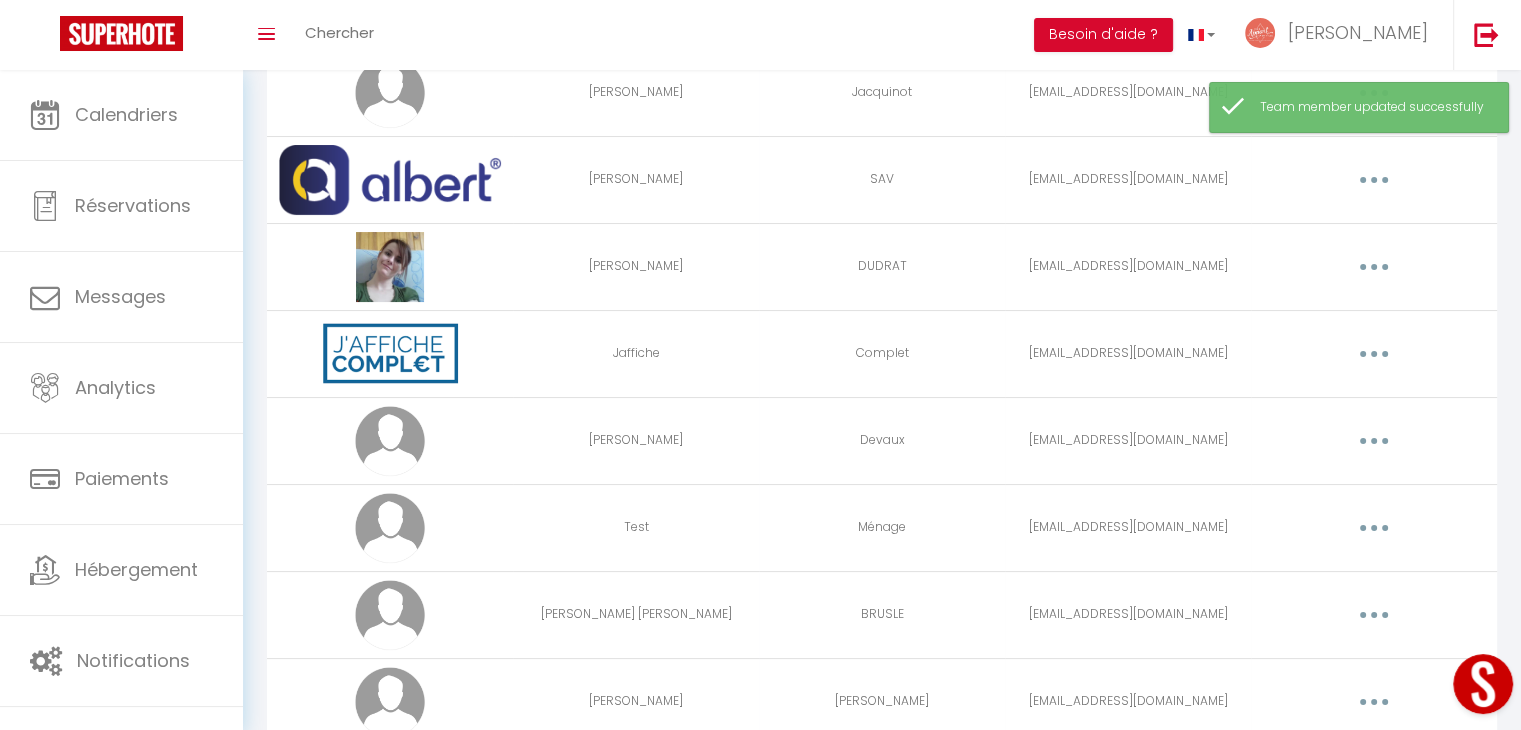 scroll, scrollTop: 252, scrollLeft: 0, axis: vertical 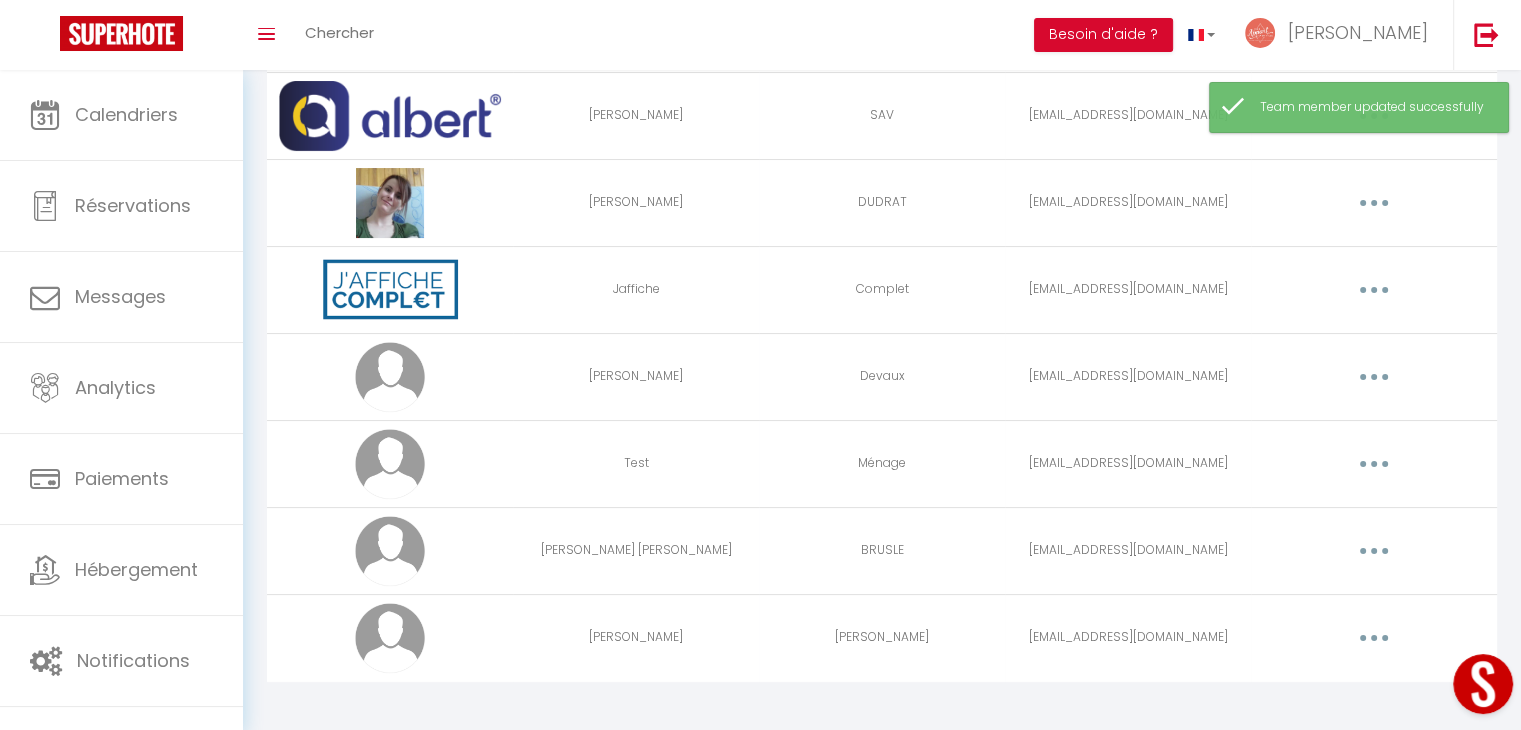 click at bounding box center (1374, 203) 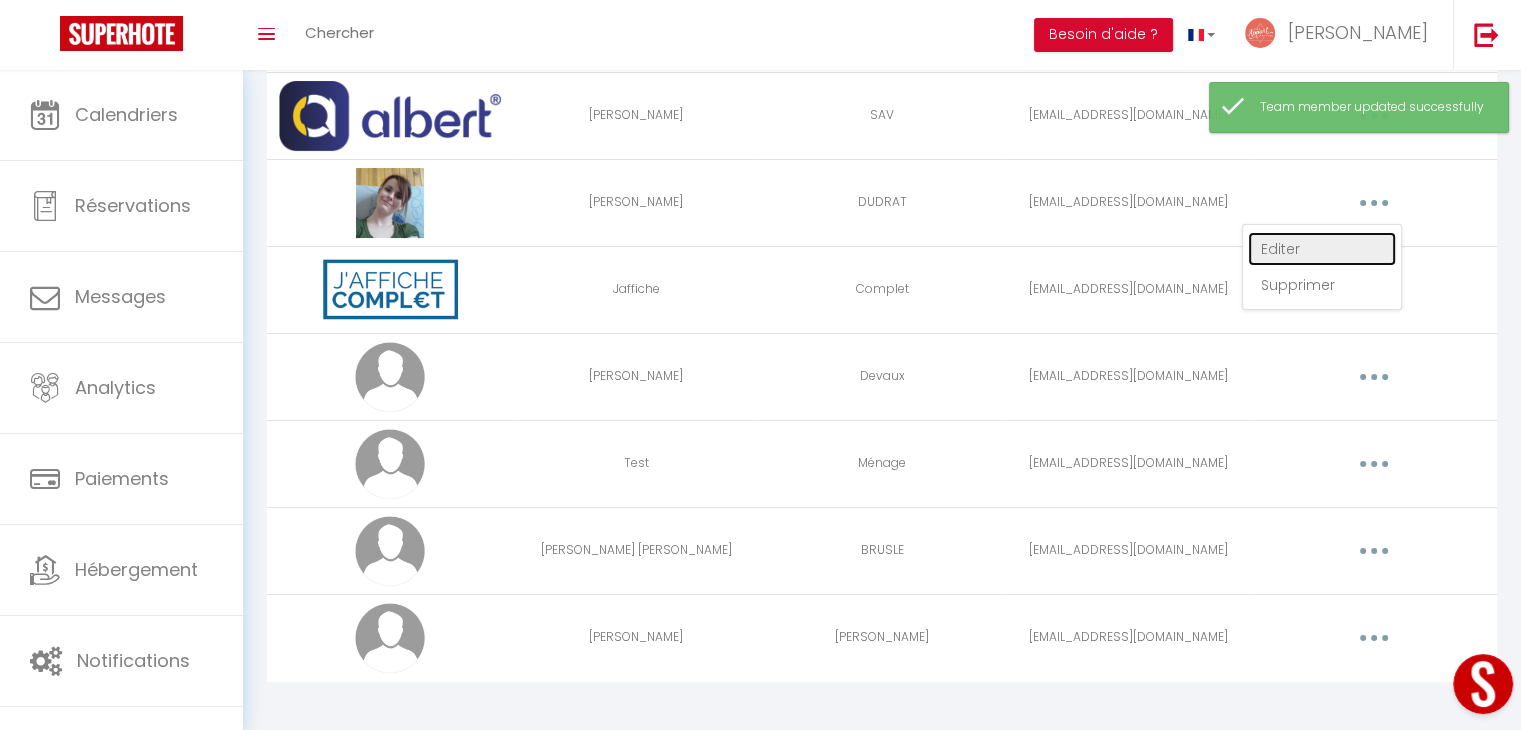 click on "Editer" at bounding box center (1322, 249) 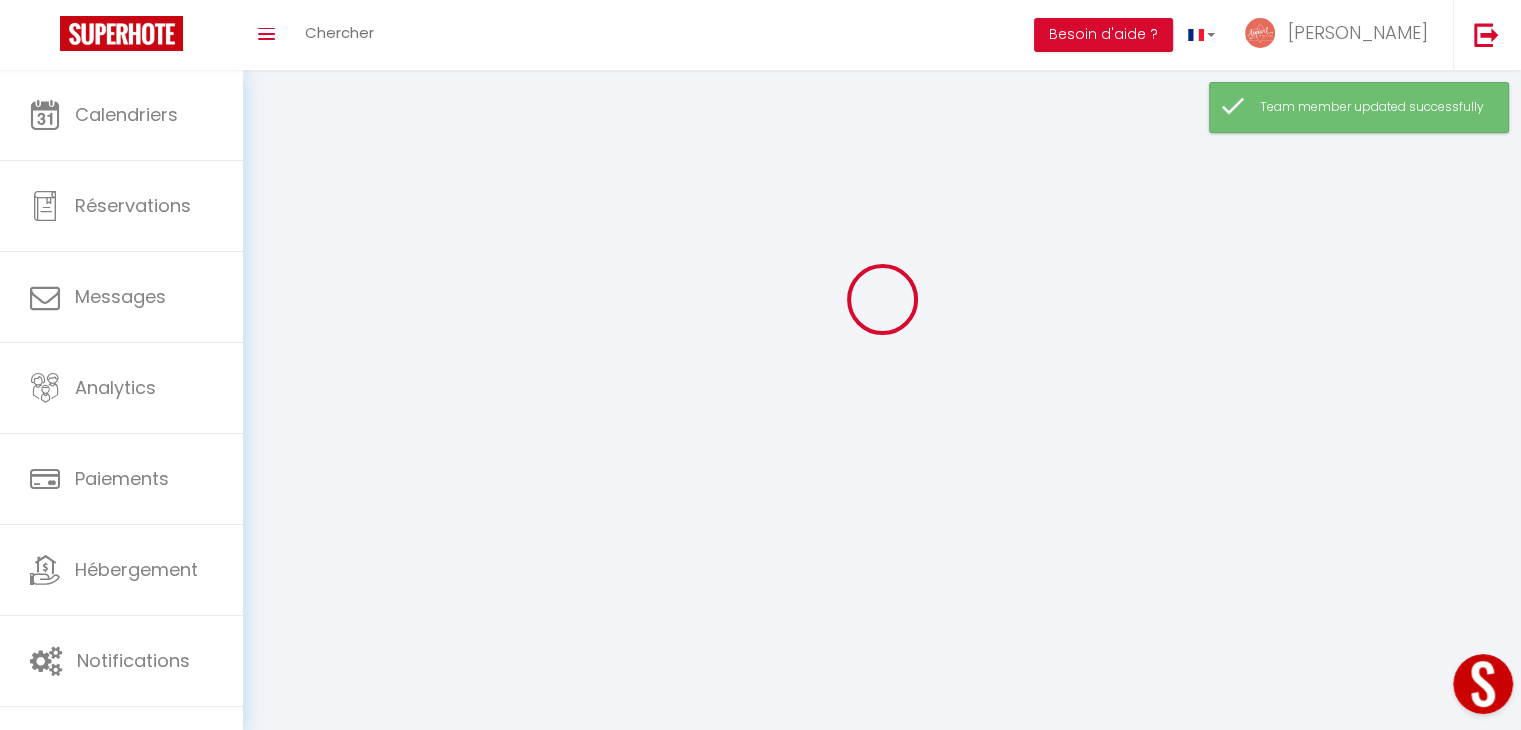 type on "[PERSON_NAME]" 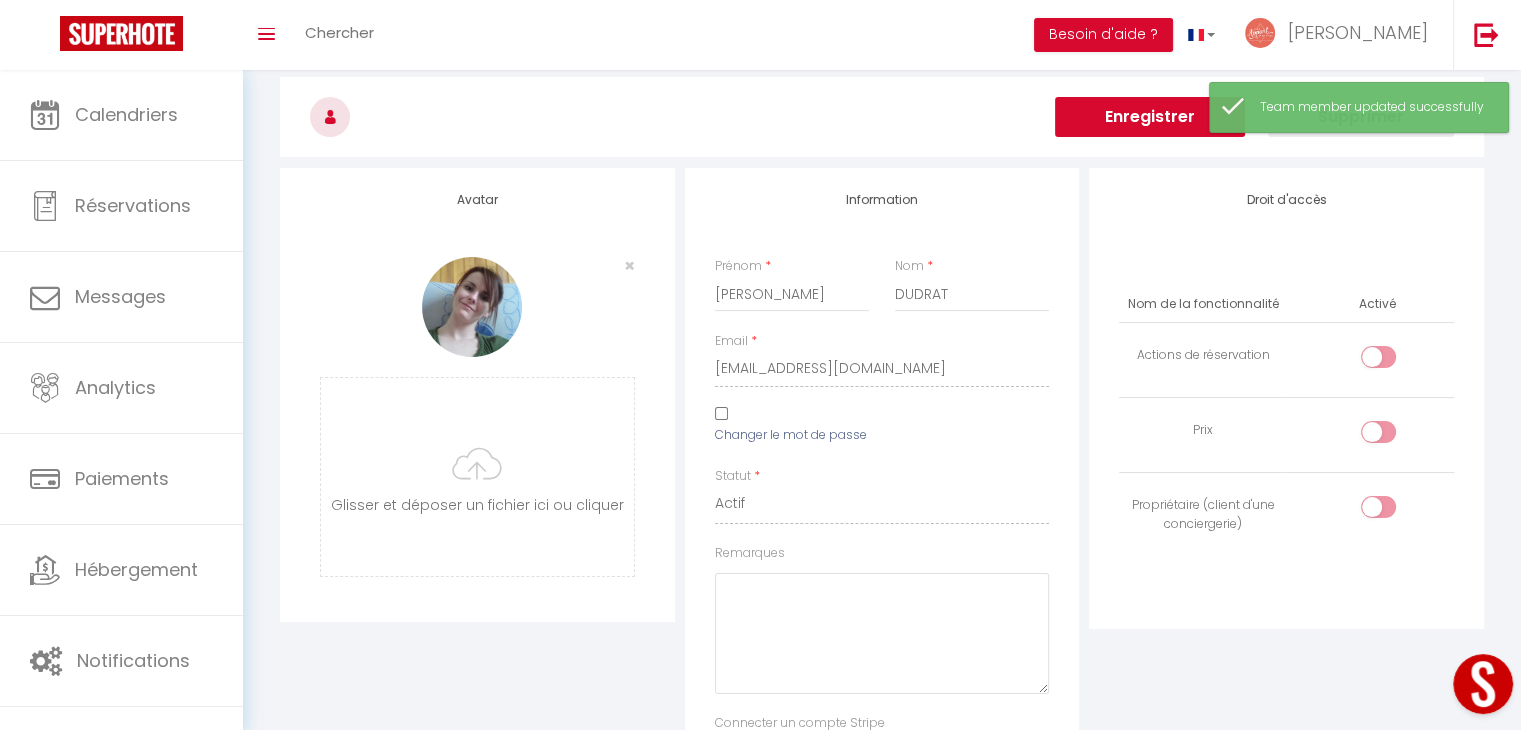 scroll, scrollTop: 1493, scrollLeft: 0, axis: vertical 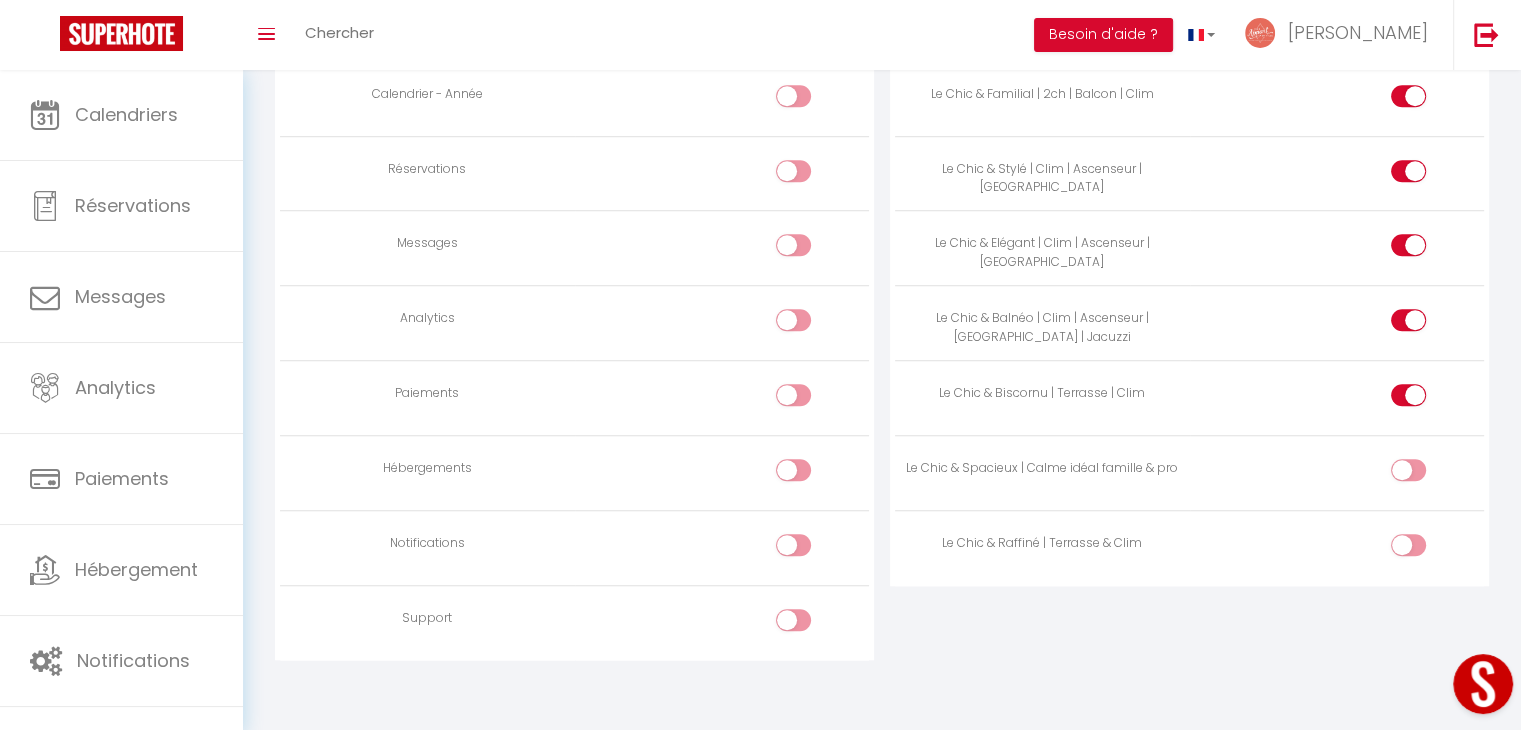 click at bounding box center [1408, 470] 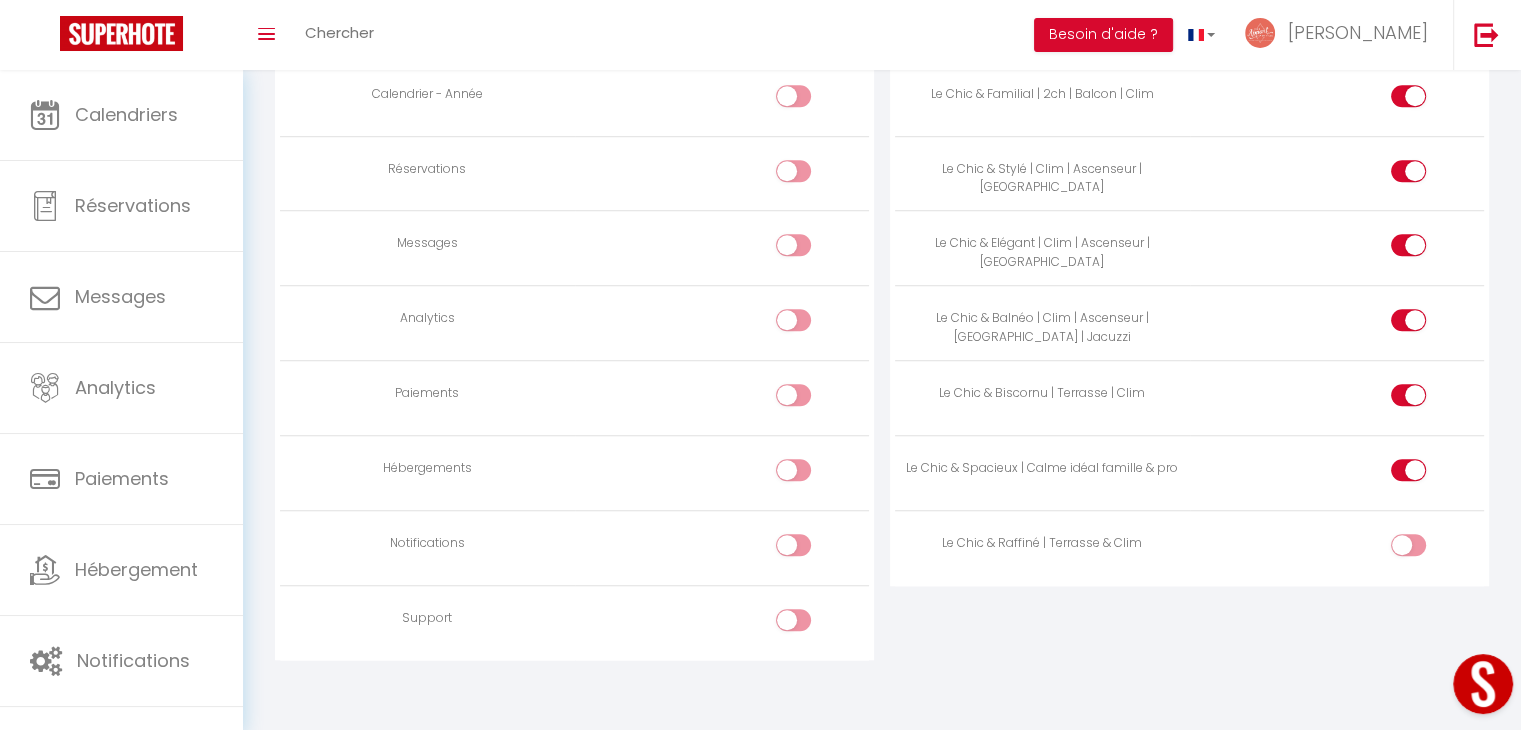 click at bounding box center (1337, 547) 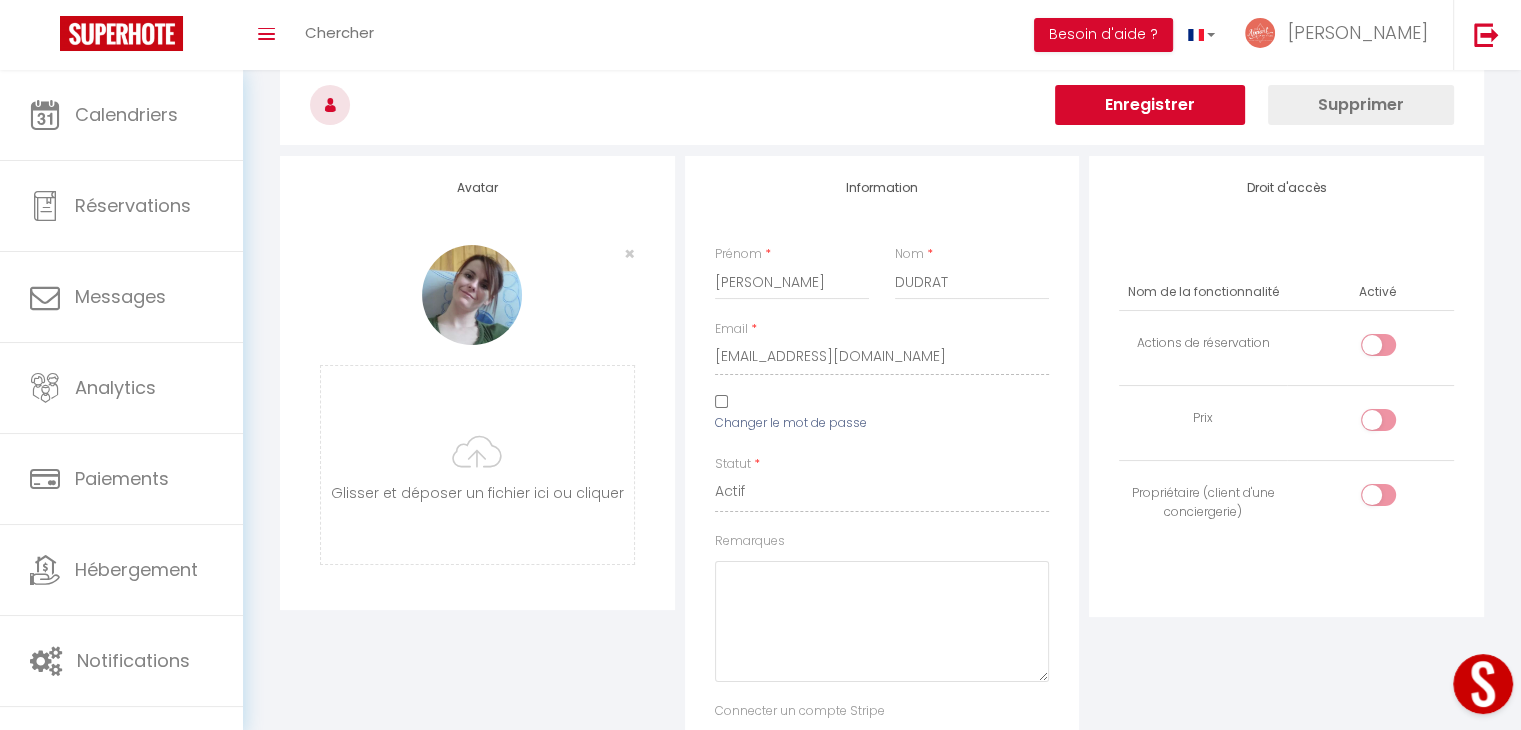 scroll, scrollTop: 0, scrollLeft: 0, axis: both 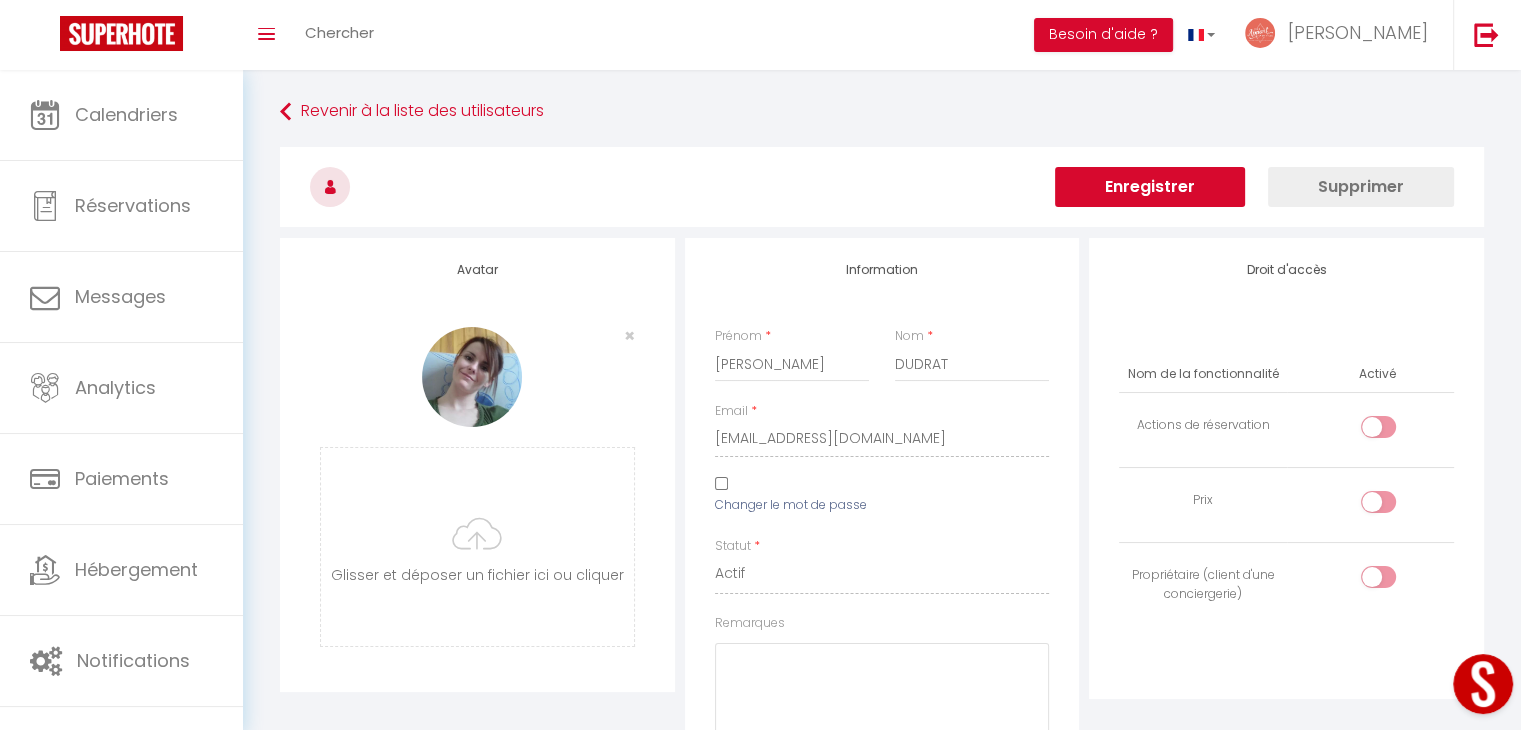 click on "Enregistrer" at bounding box center [1150, 187] 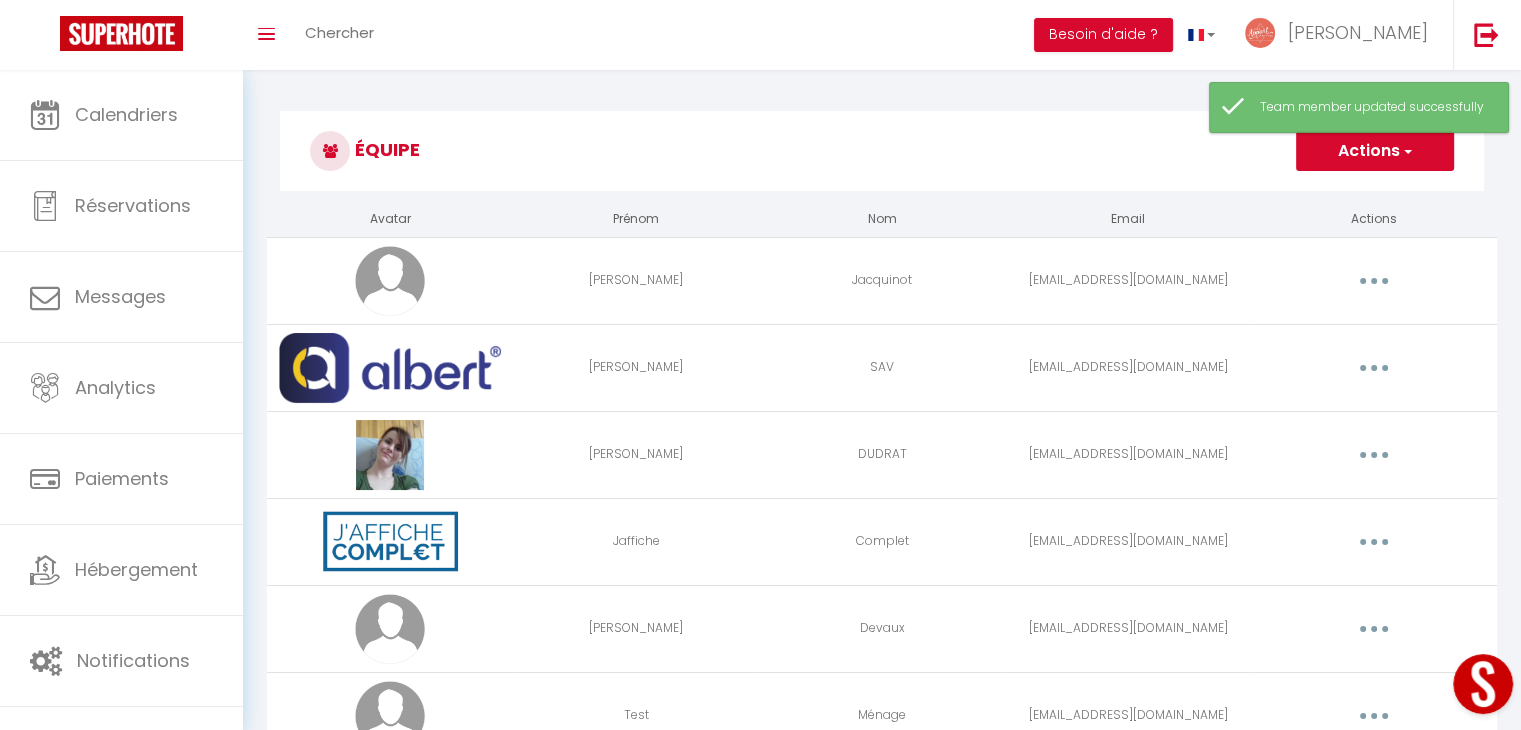 scroll, scrollTop: 266, scrollLeft: 0, axis: vertical 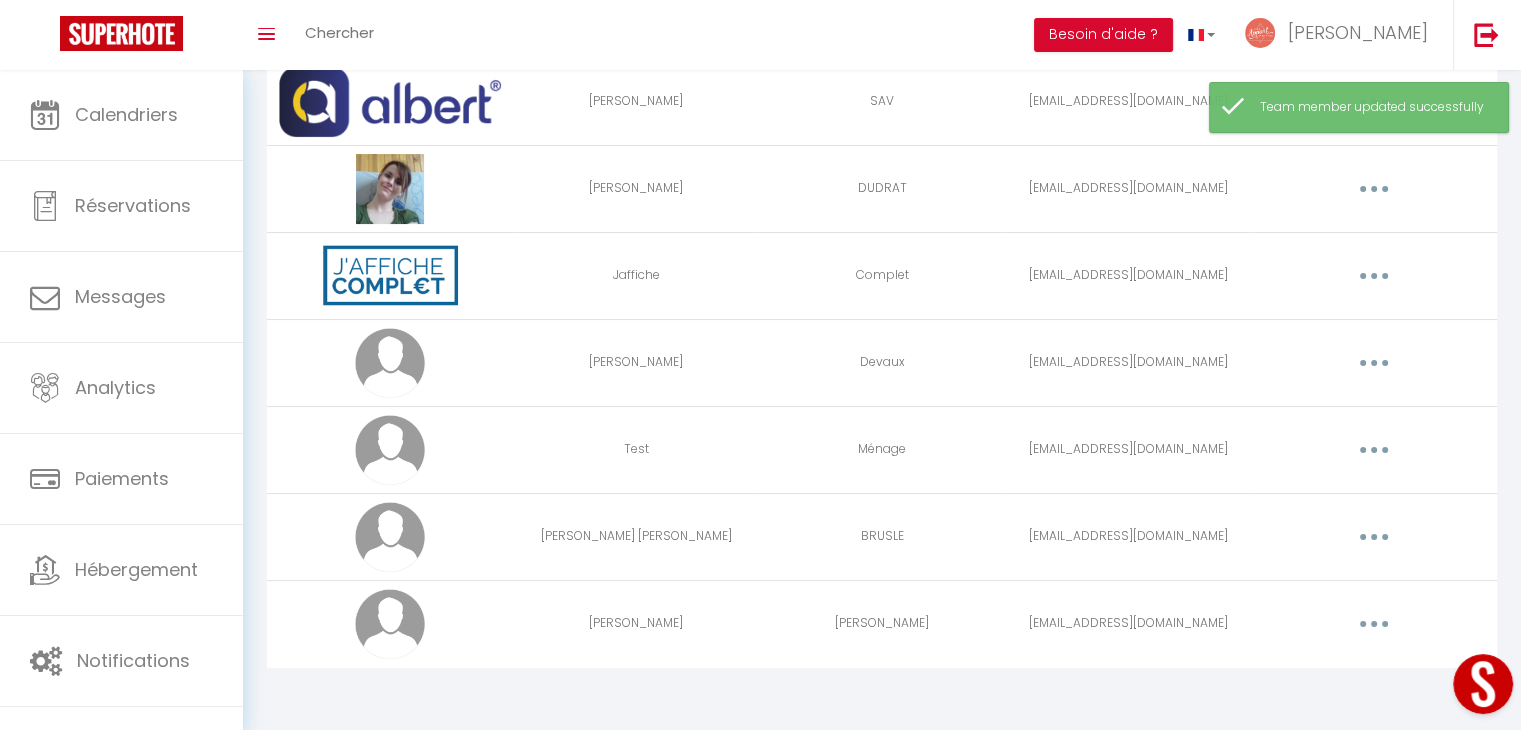 click at bounding box center [1374, 624] 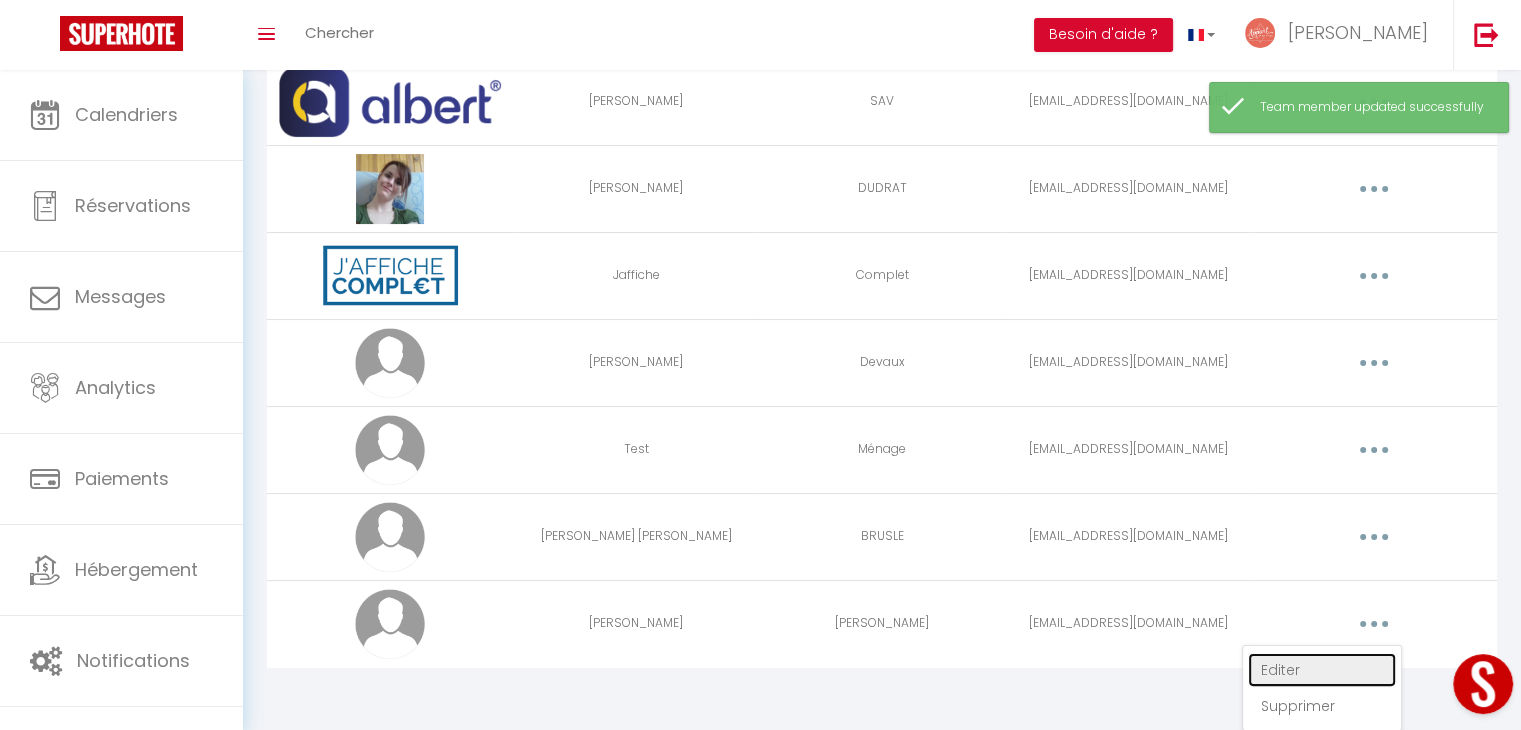 click on "Editer" at bounding box center (1322, 670) 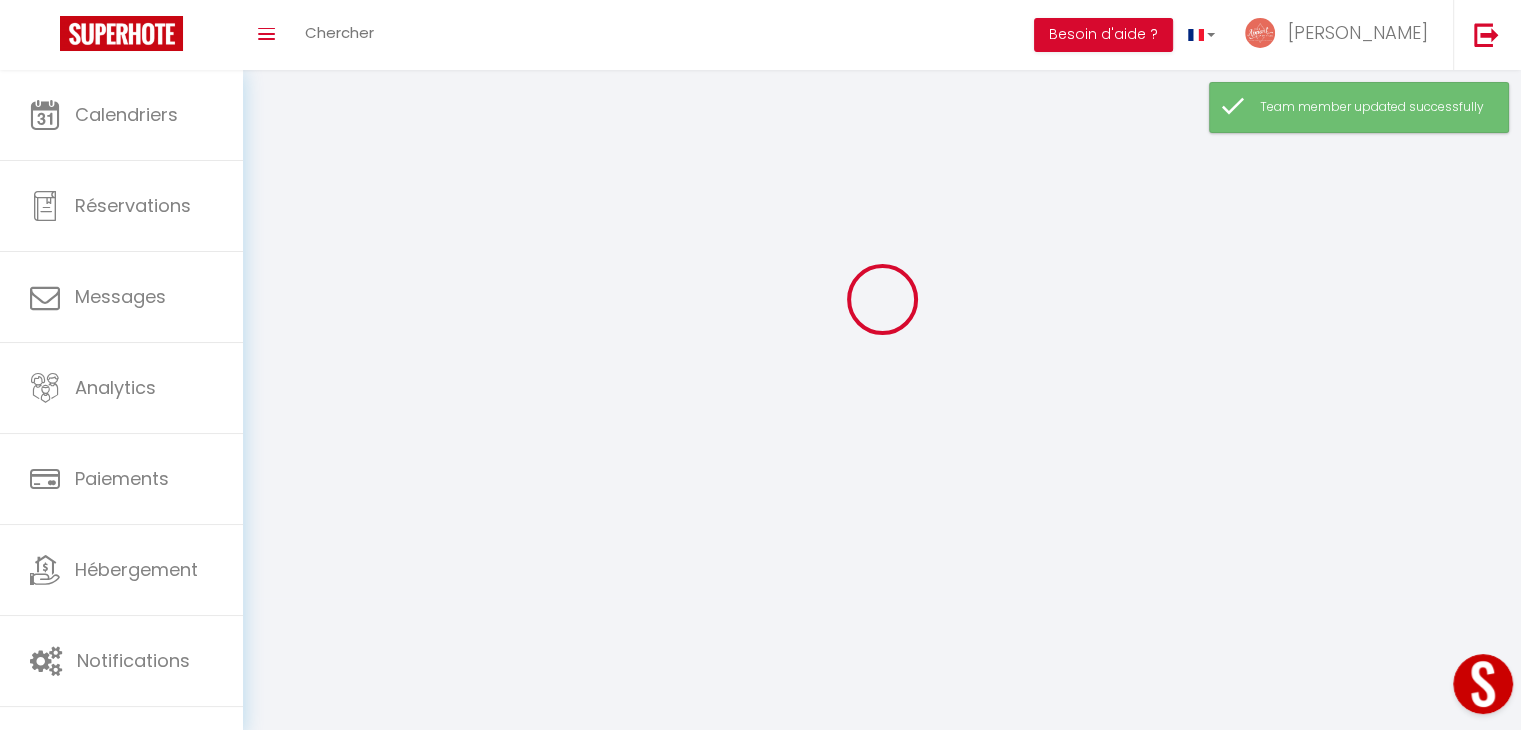 type on "[PERSON_NAME]" 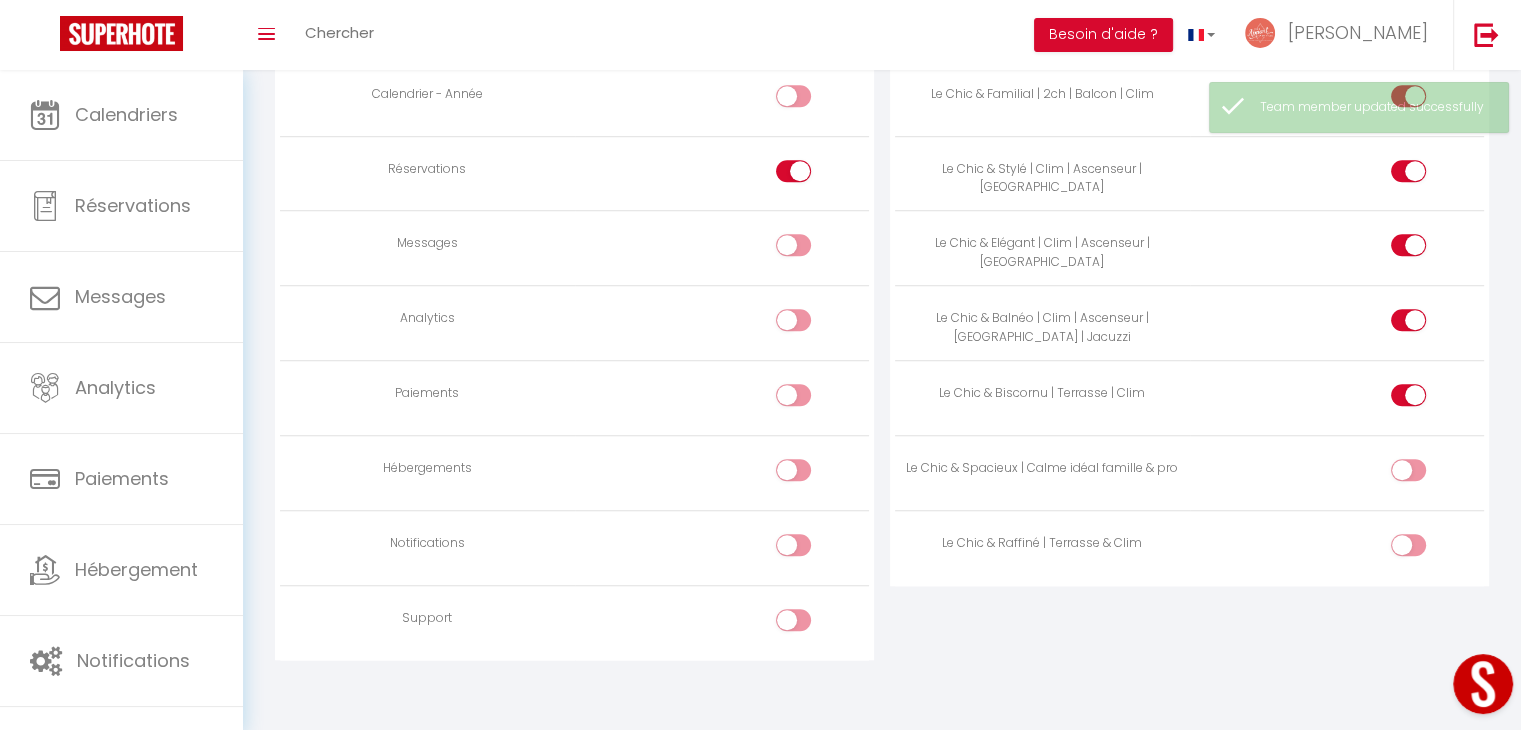 click at bounding box center [1425, 474] 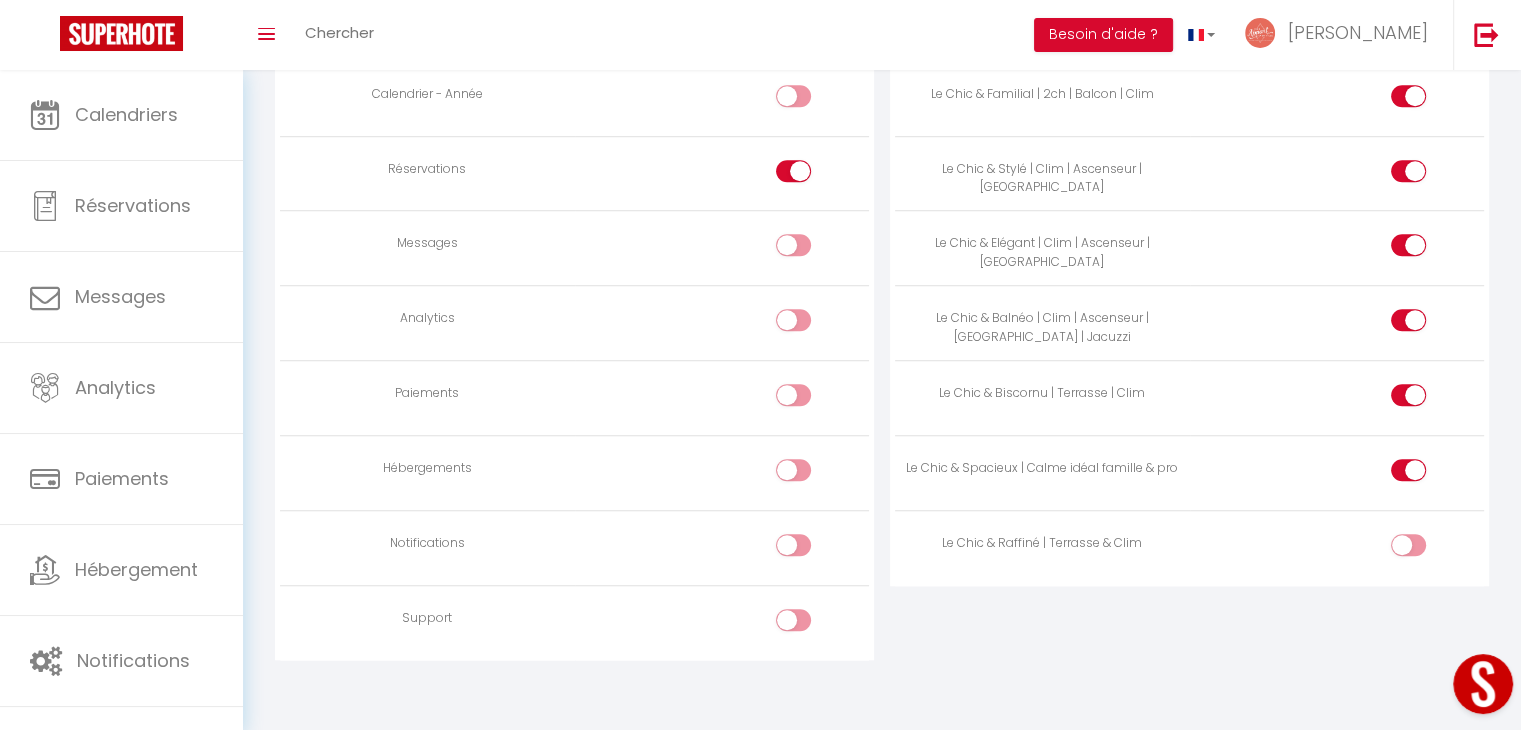 click at bounding box center (1425, 549) 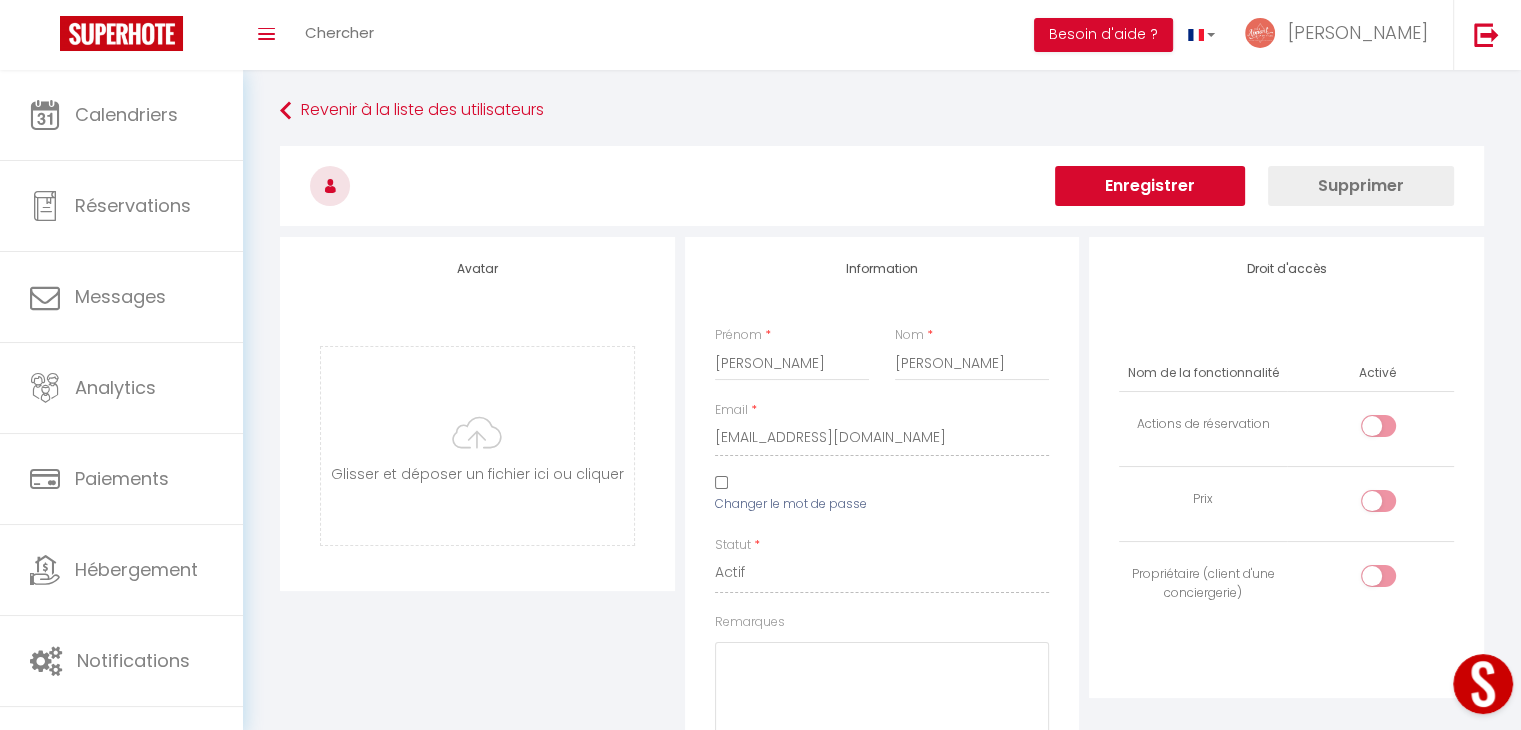 scroll, scrollTop: 0, scrollLeft: 0, axis: both 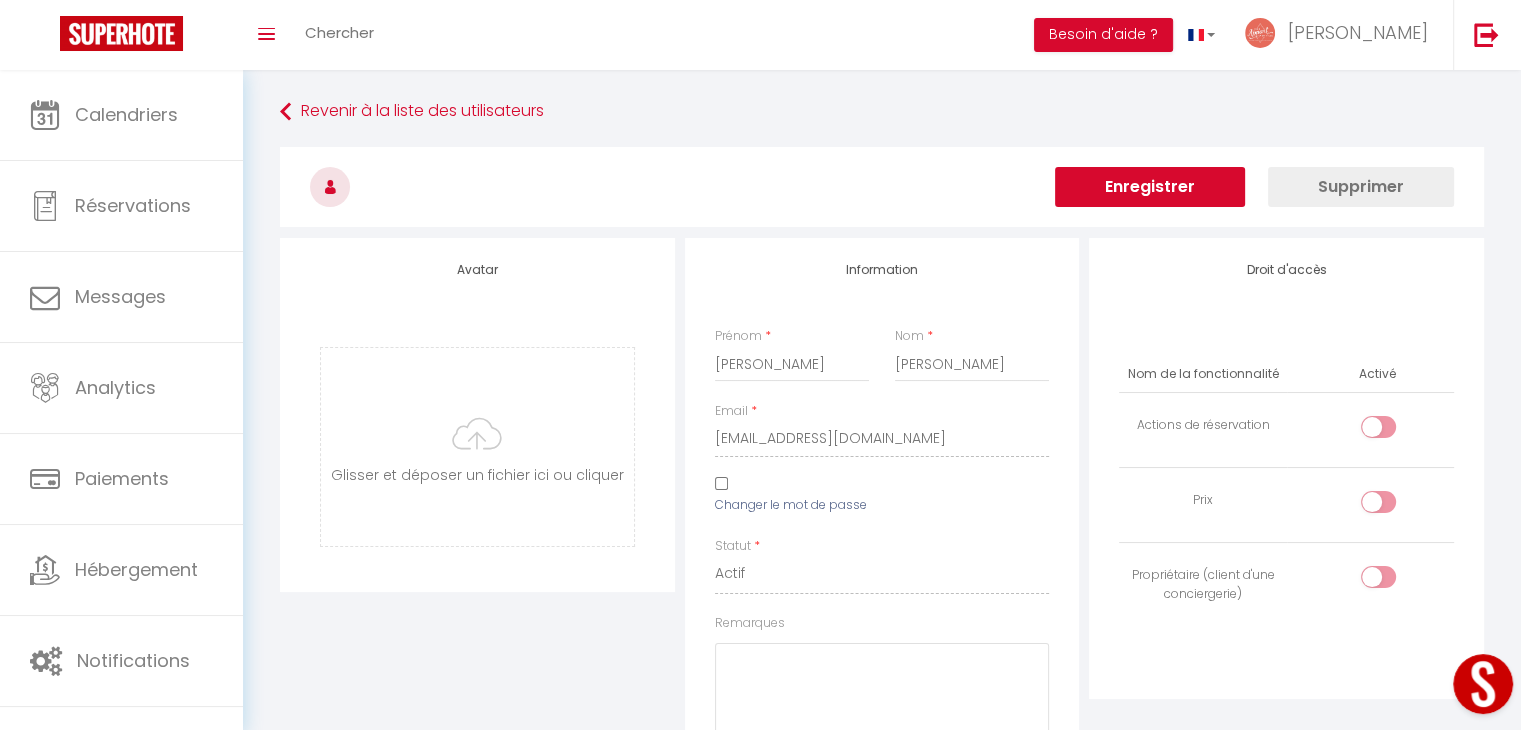 click on "Enregistrer" at bounding box center (1150, 187) 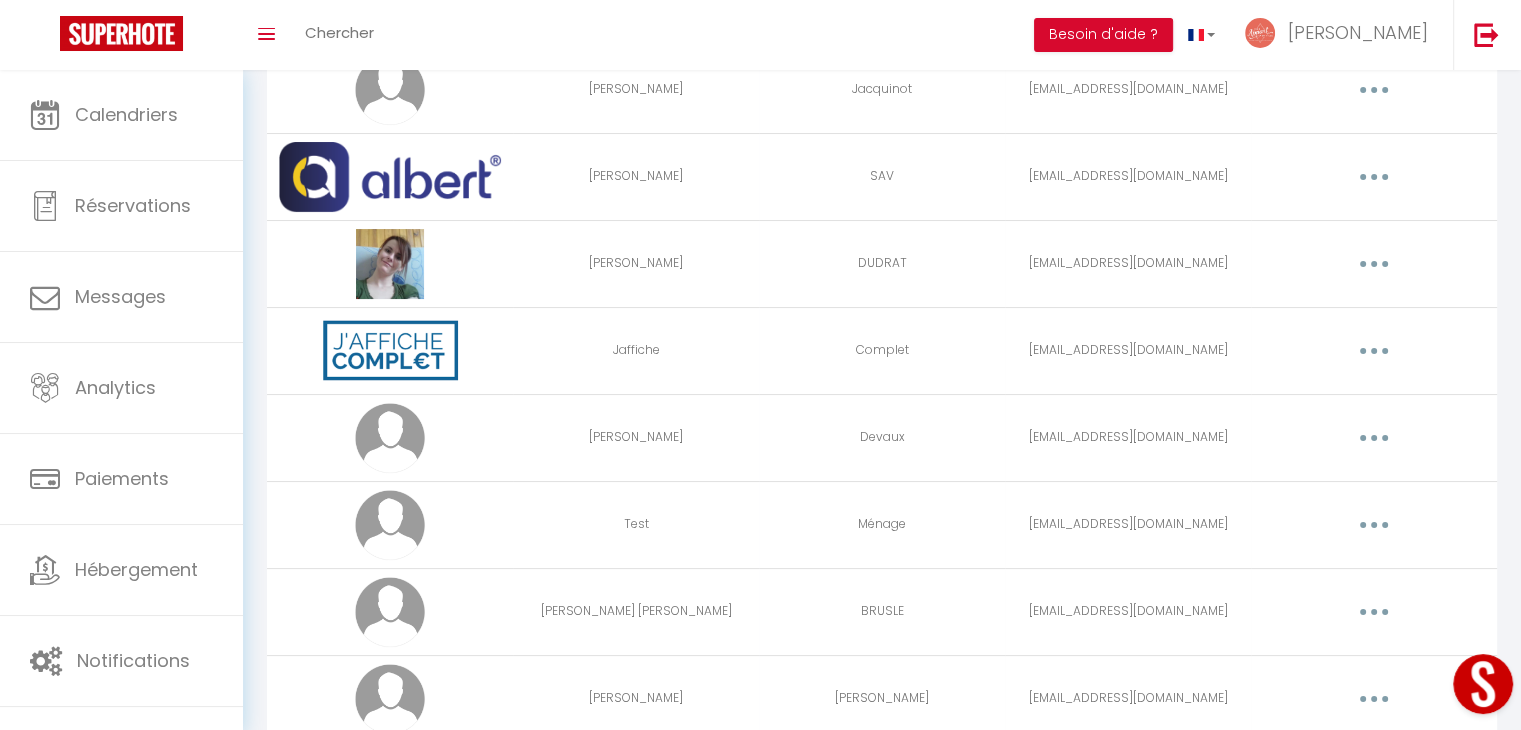 scroll, scrollTop: 266, scrollLeft: 0, axis: vertical 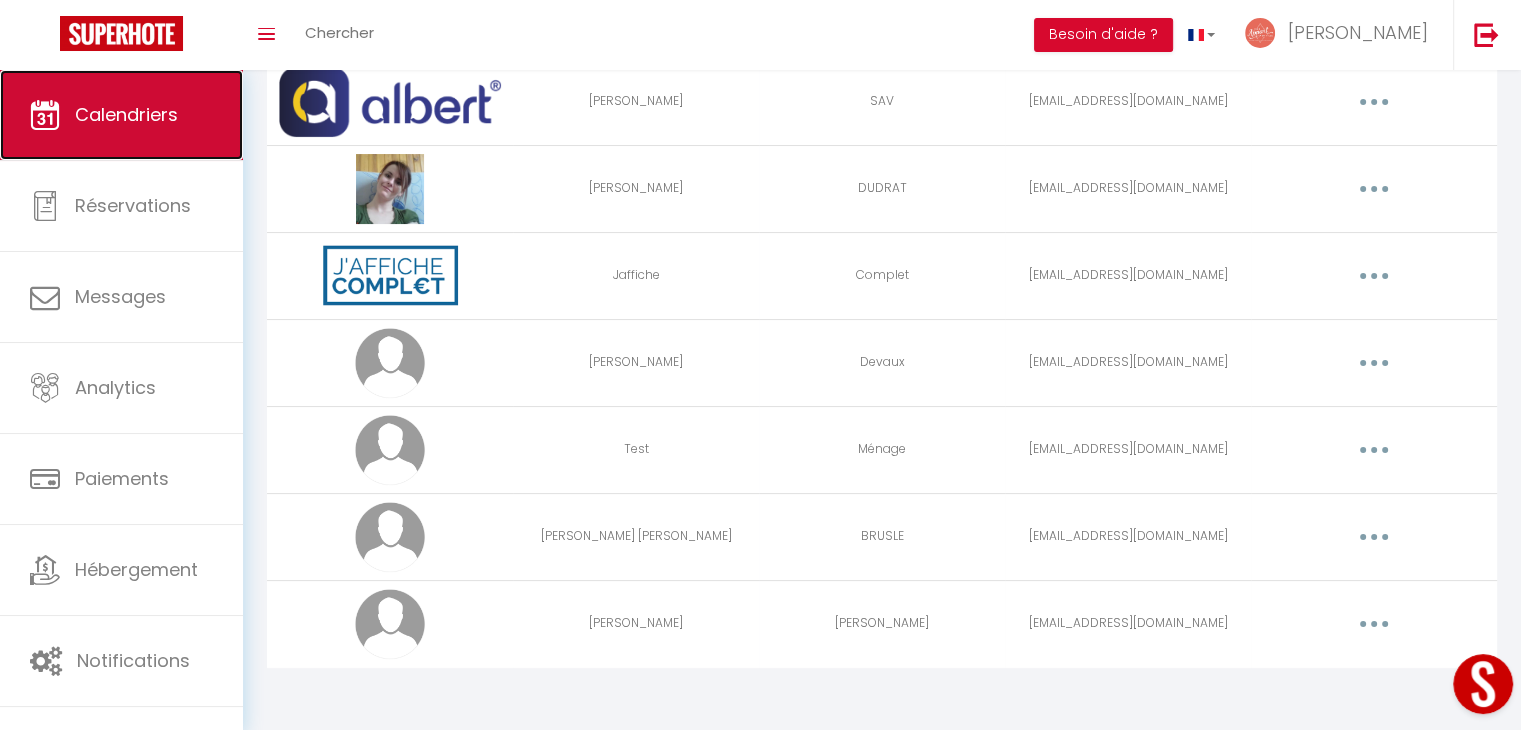 click on "Calendriers" at bounding box center (126, 114) 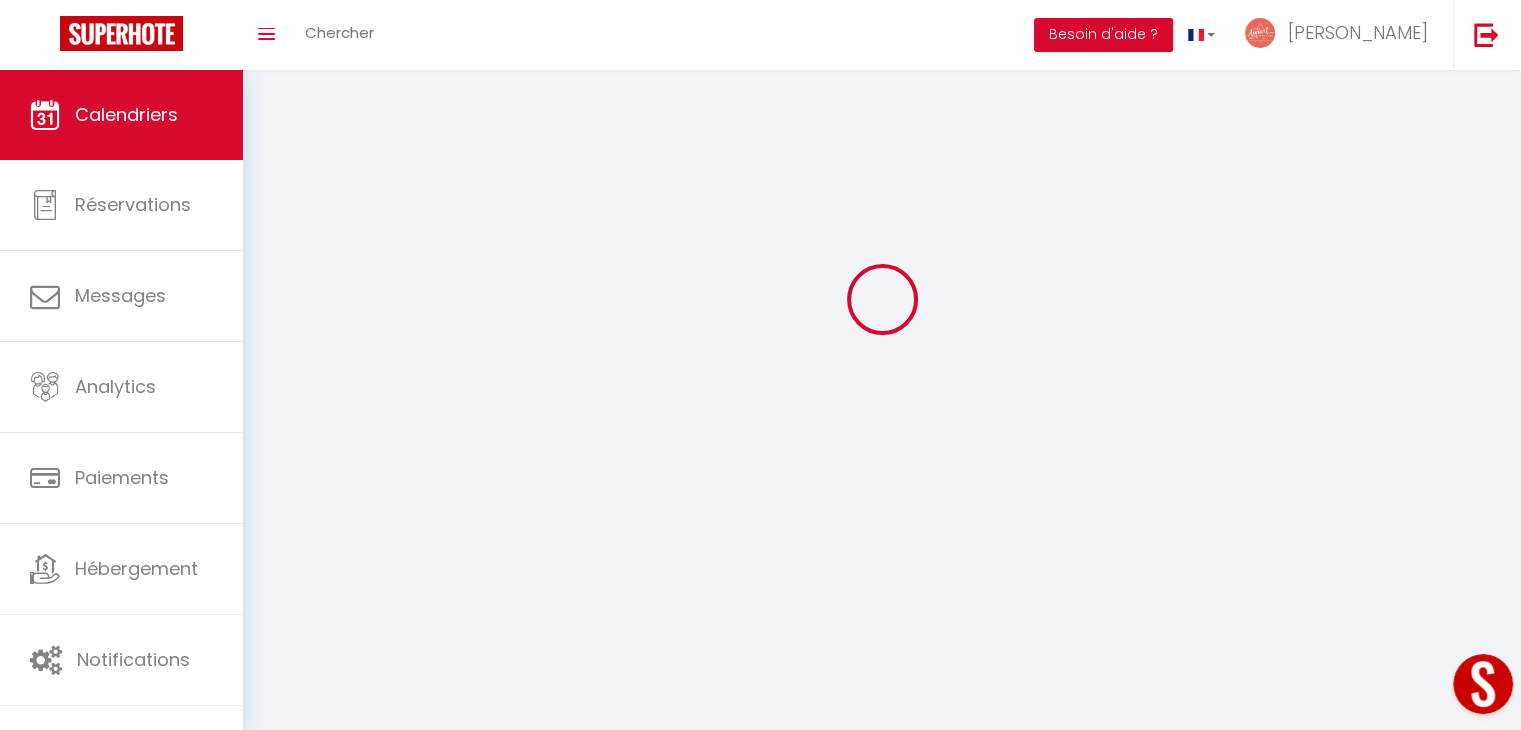 scroll, scrollTop: 0, scrollLeft: 0, axis: both 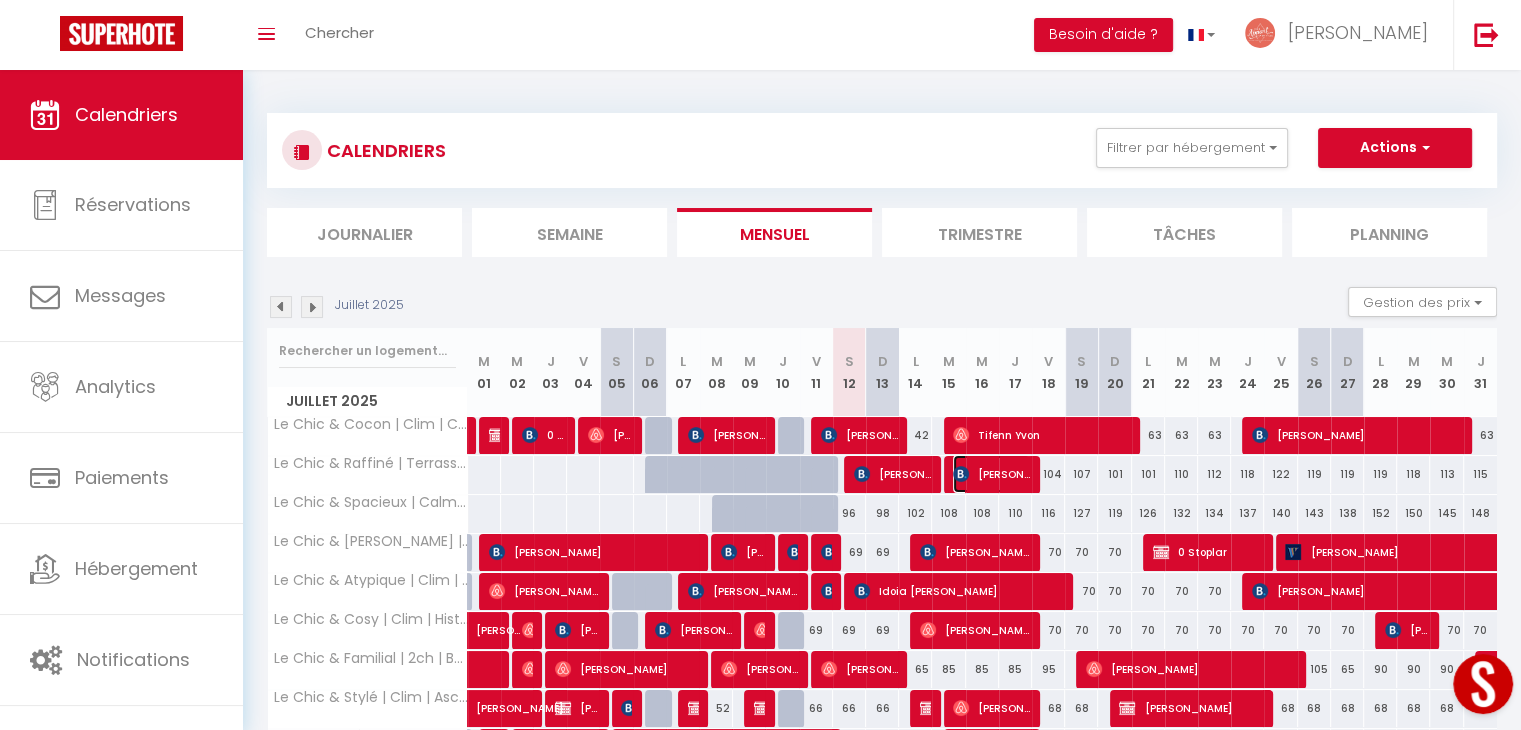 click on "[PERSON_NAME]" at bounding box center (991, 474) 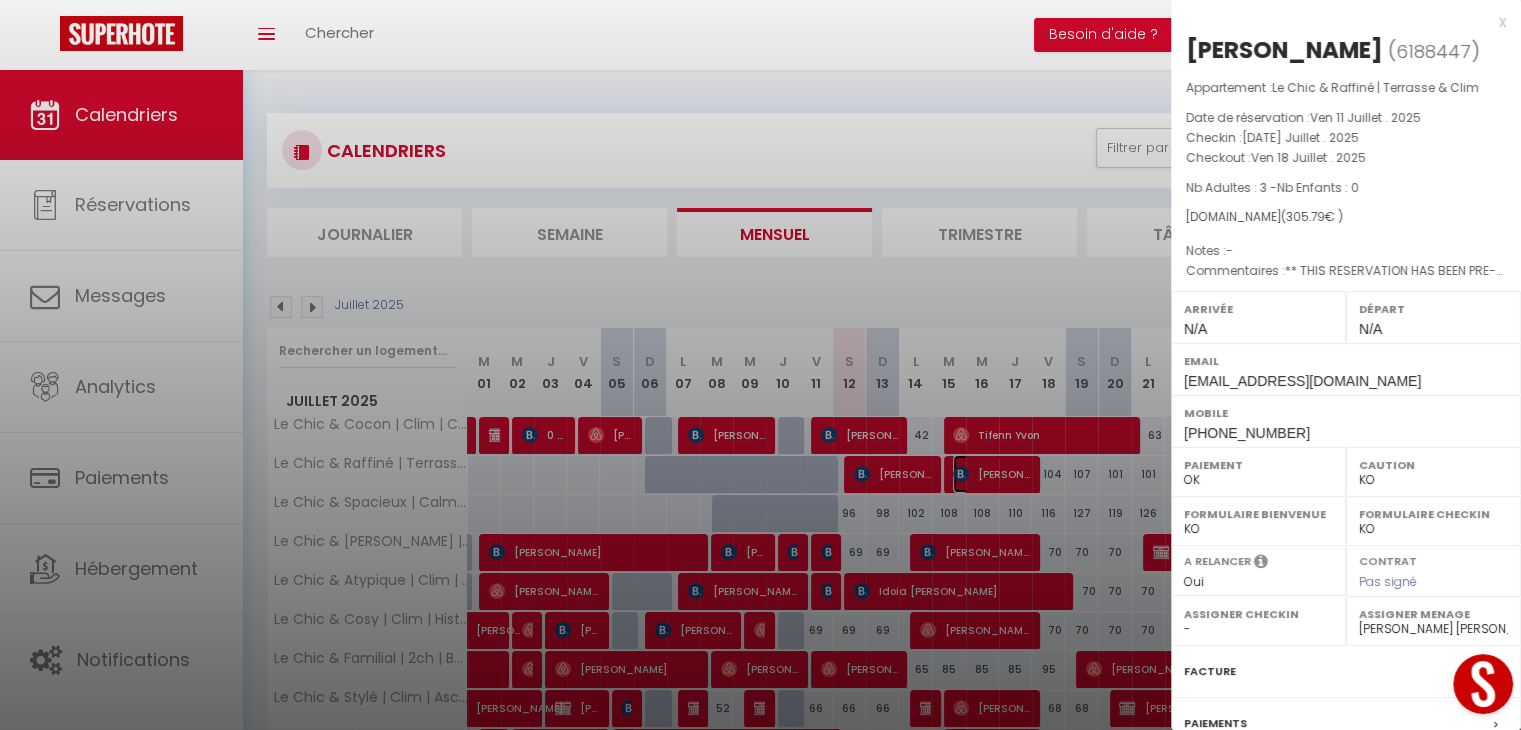 scroll, scrollTop: 199, scrollLeft: 0, axis: vertical 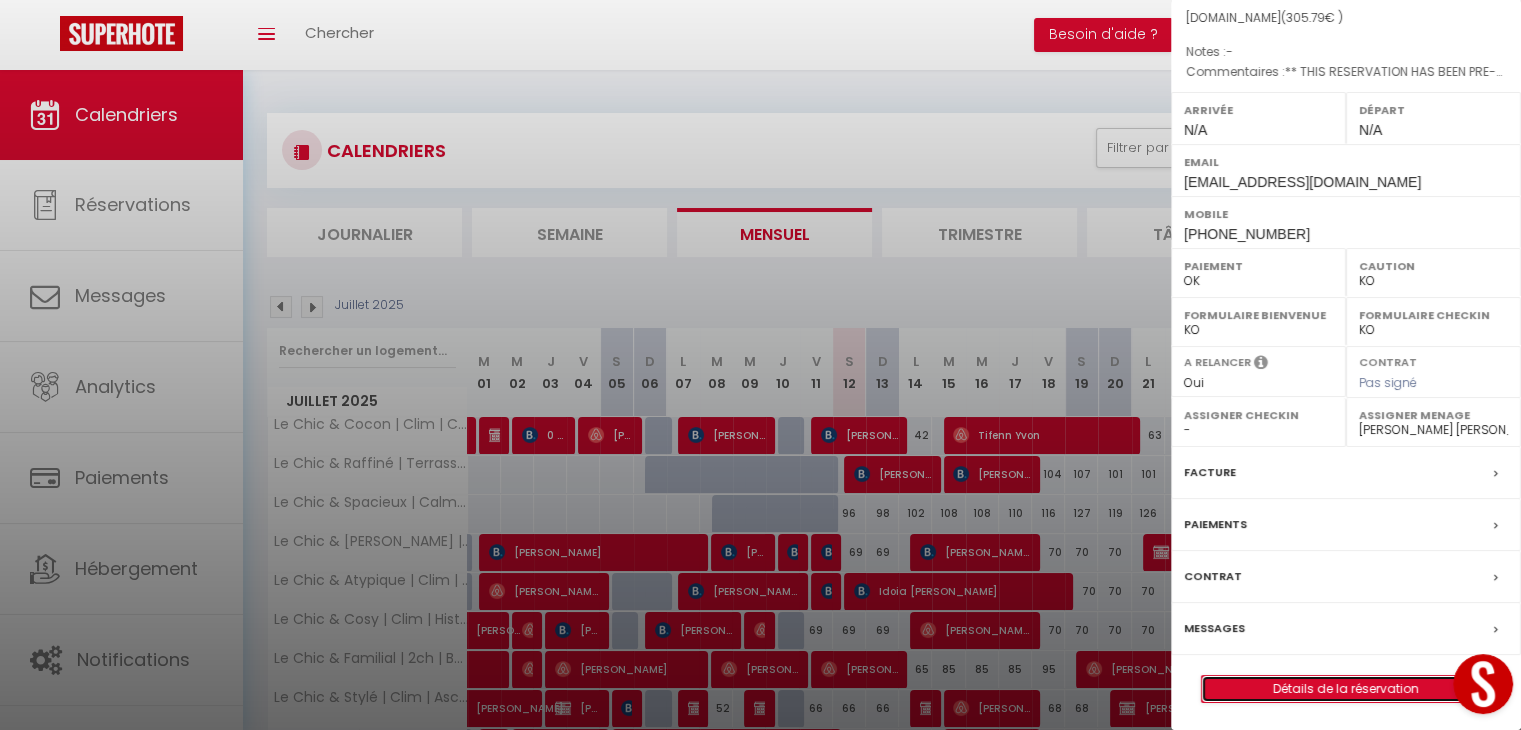 click on "Détails de la réservation" at bounding box center (1346, 689) 